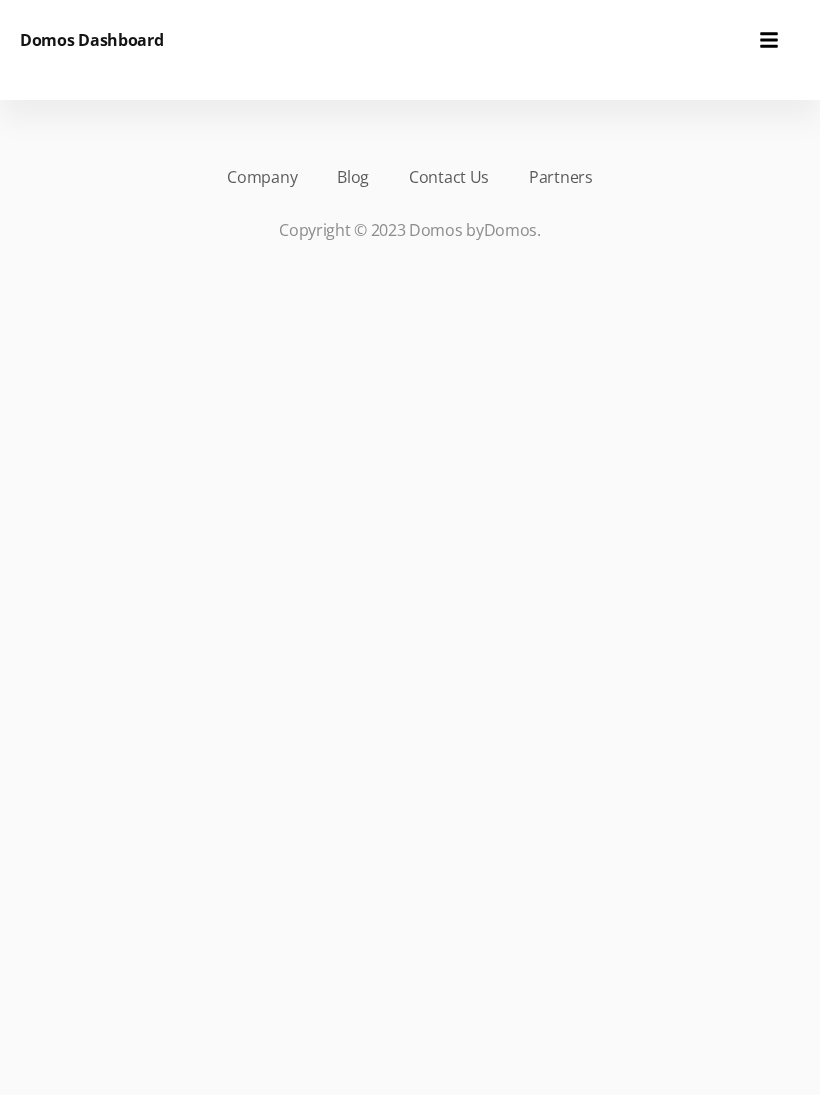 scroll, scrollTop: 0, scrollLeft: 0, axis: both 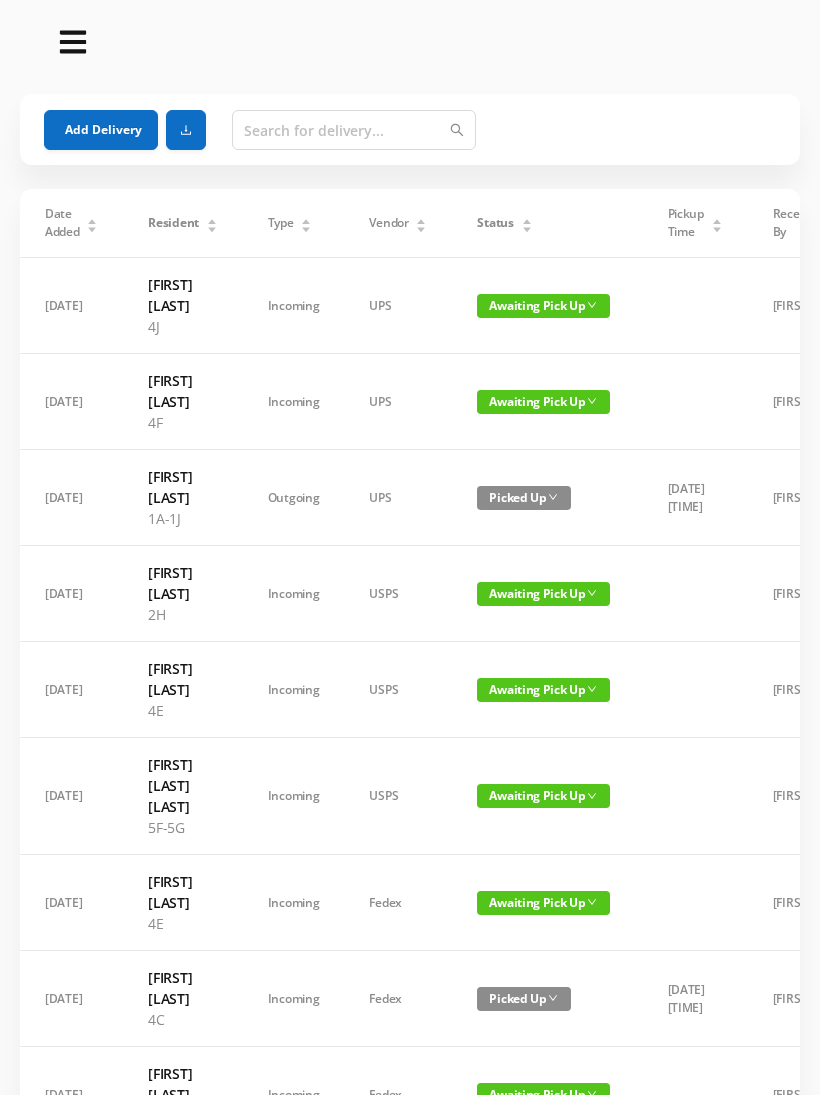 click on "Add Delivery" at bounding box center [101, 130] 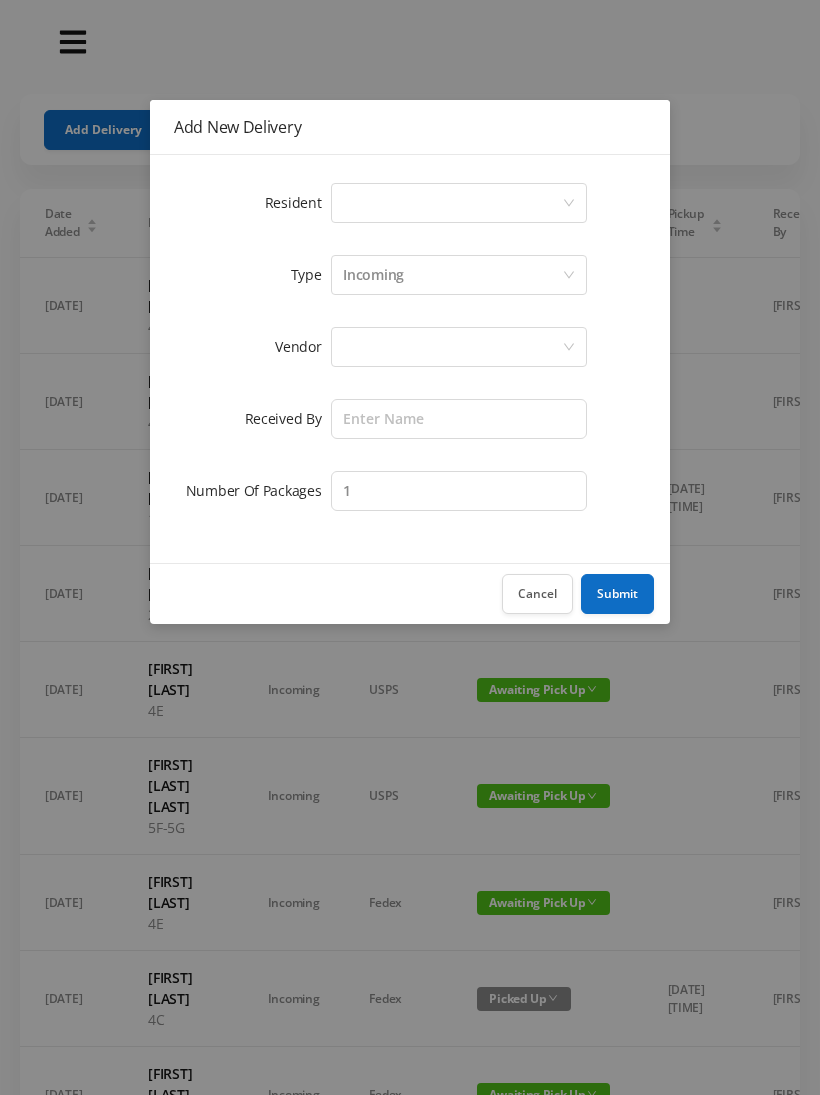 click 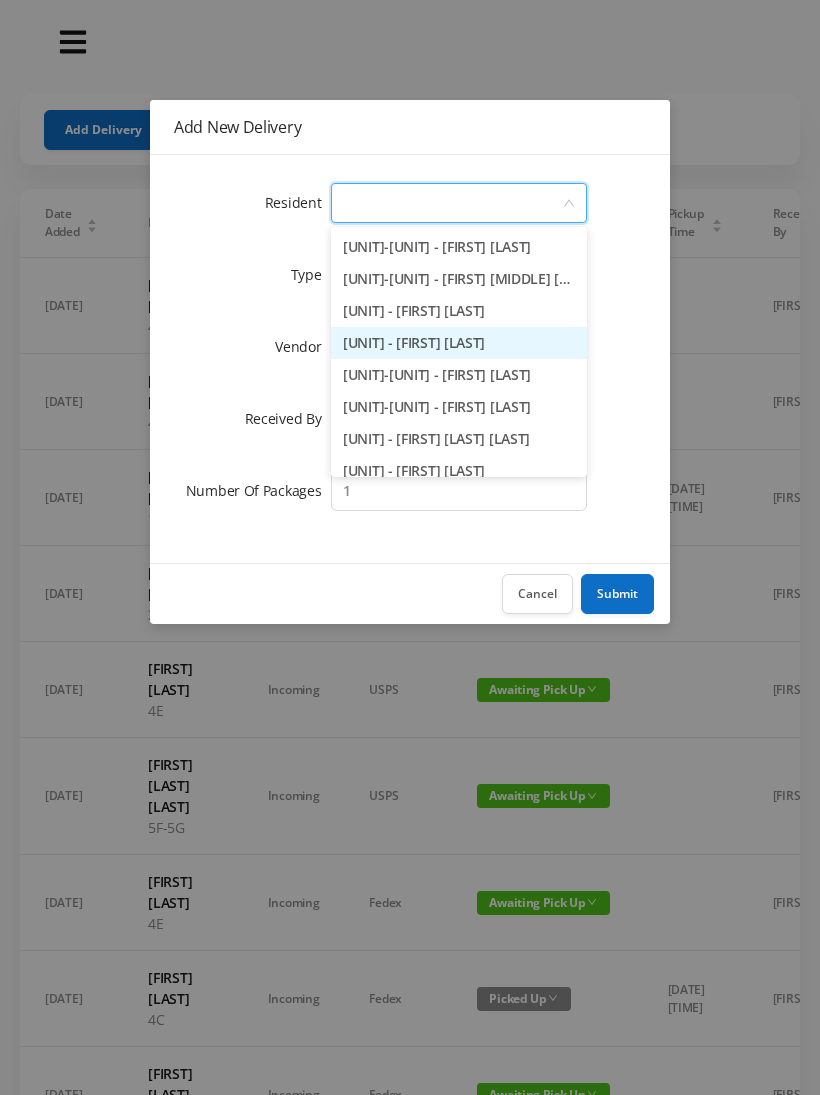 click on "[UNIT] - [FIRST] [LAST]" at bounding box center (459, 343) 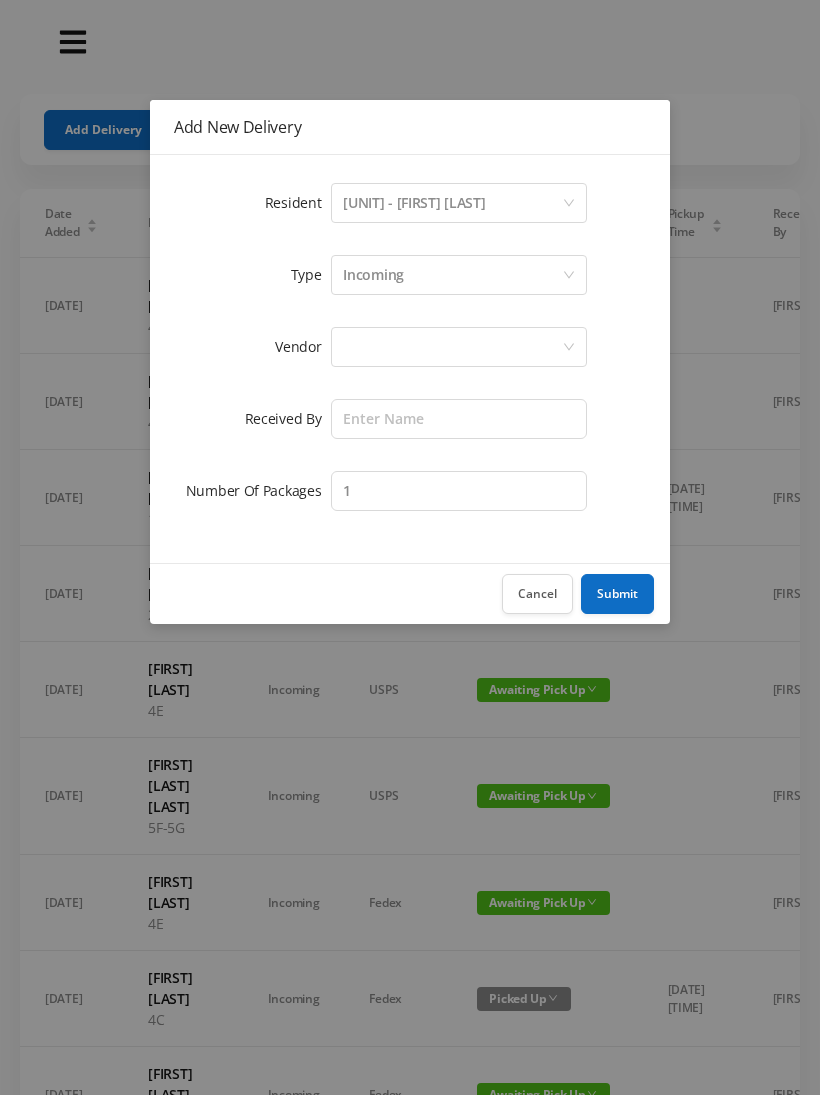 click at bounding box center [452, 347] 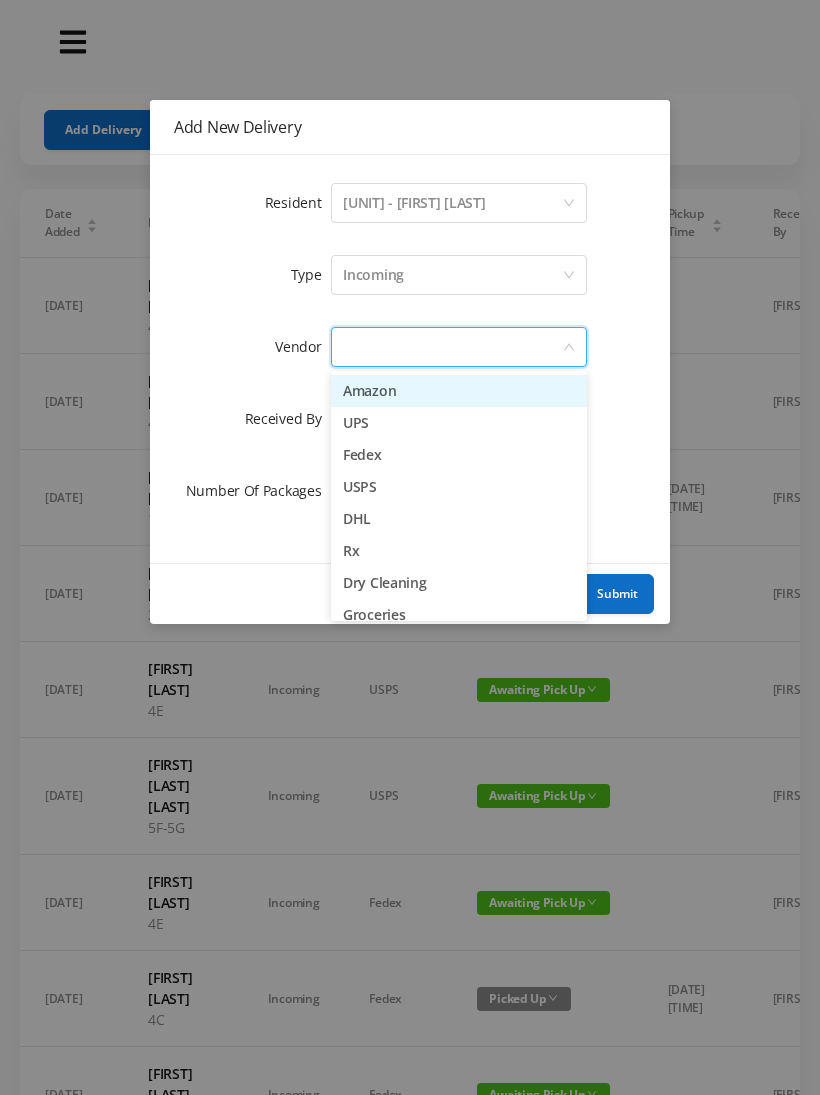 click on "Amazon" at bounding box center [459, 391] 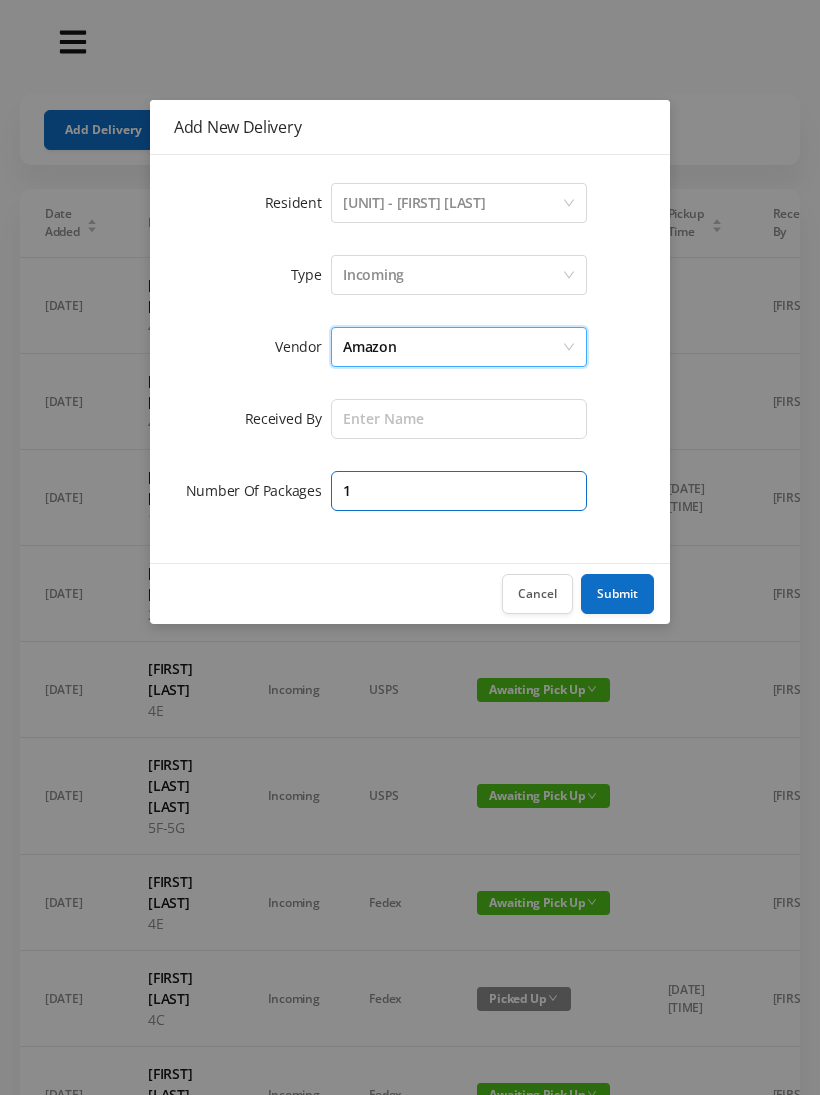 click on "1" at bounding box center (459, 491) 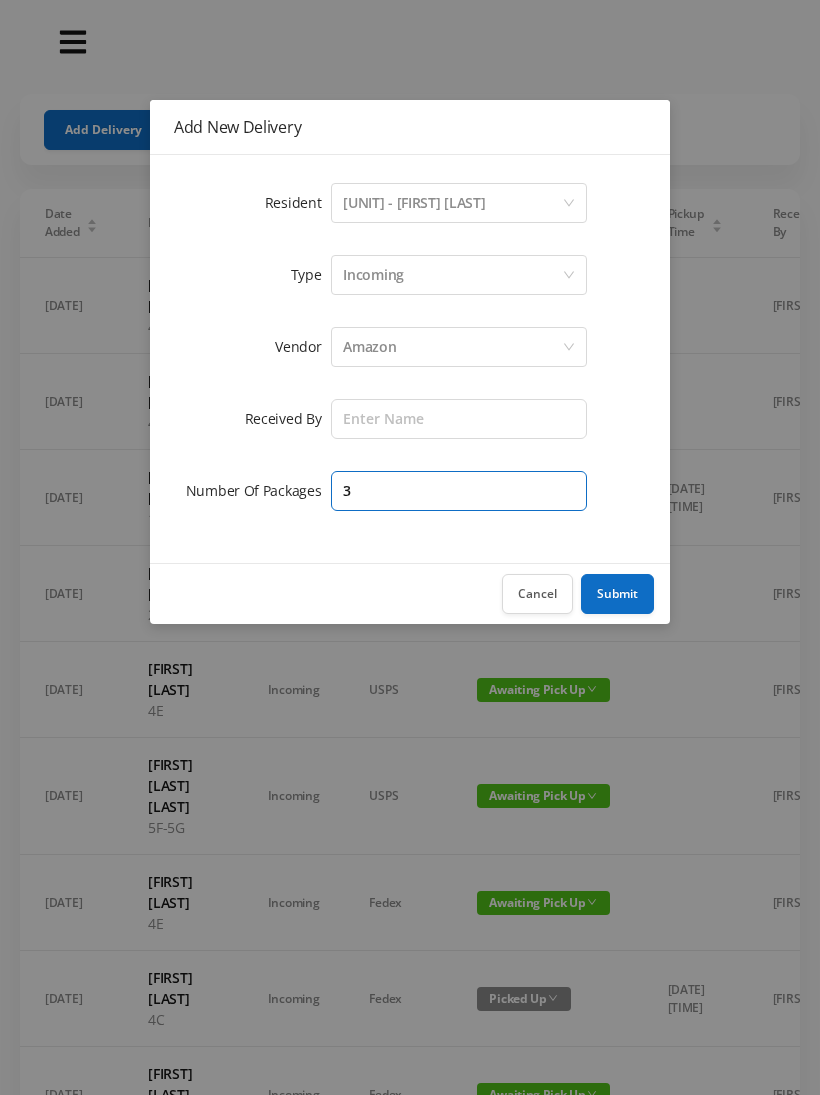 type on "3" 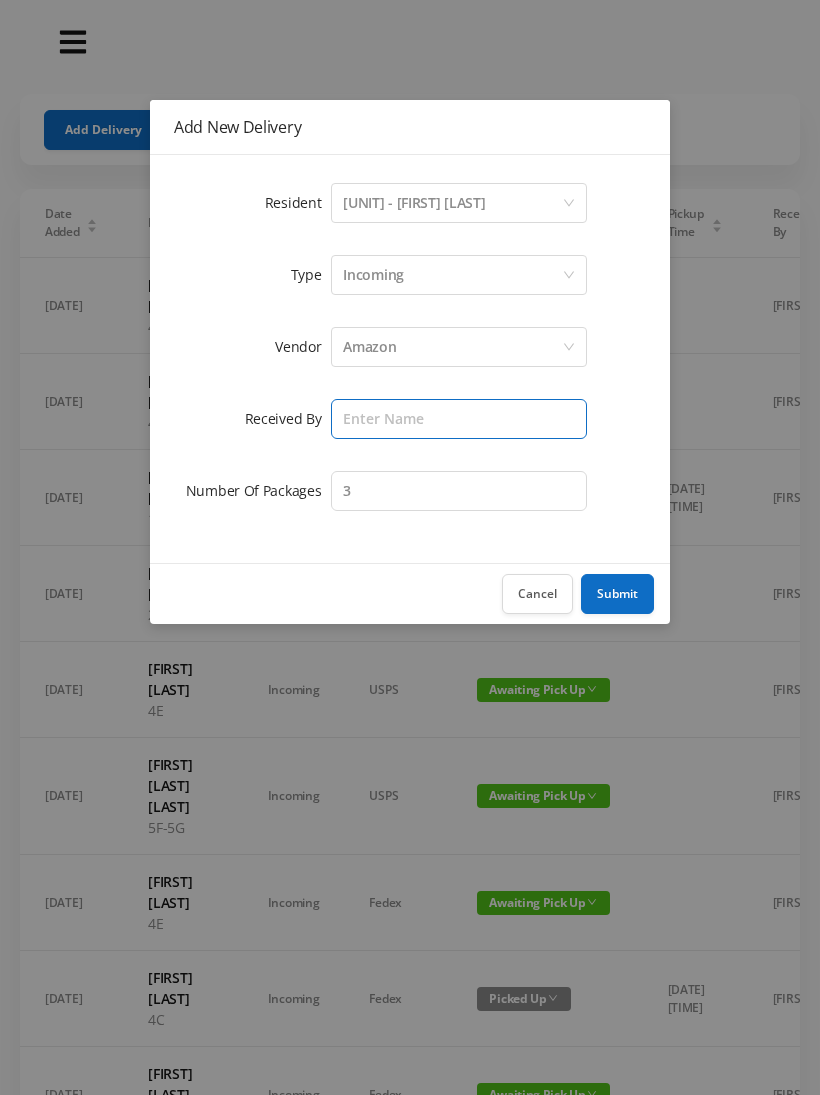 click at bounding box center [459, 419] 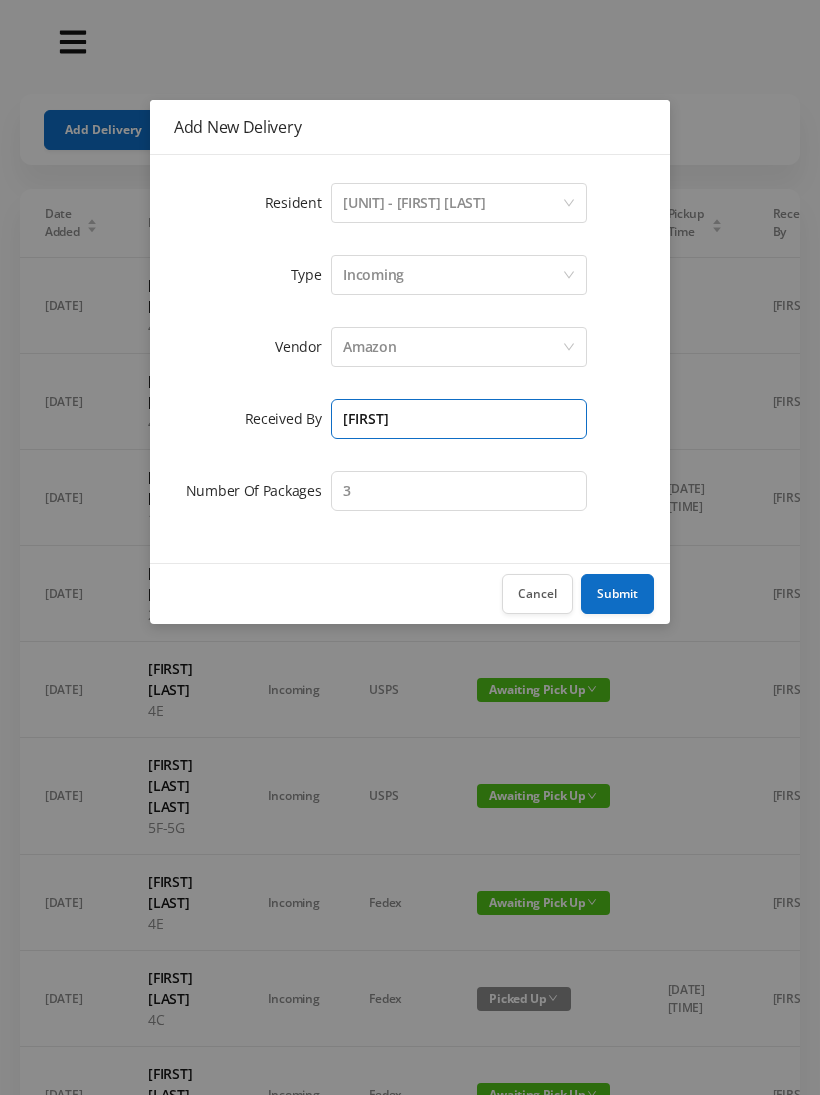 type on "[FIRST]" 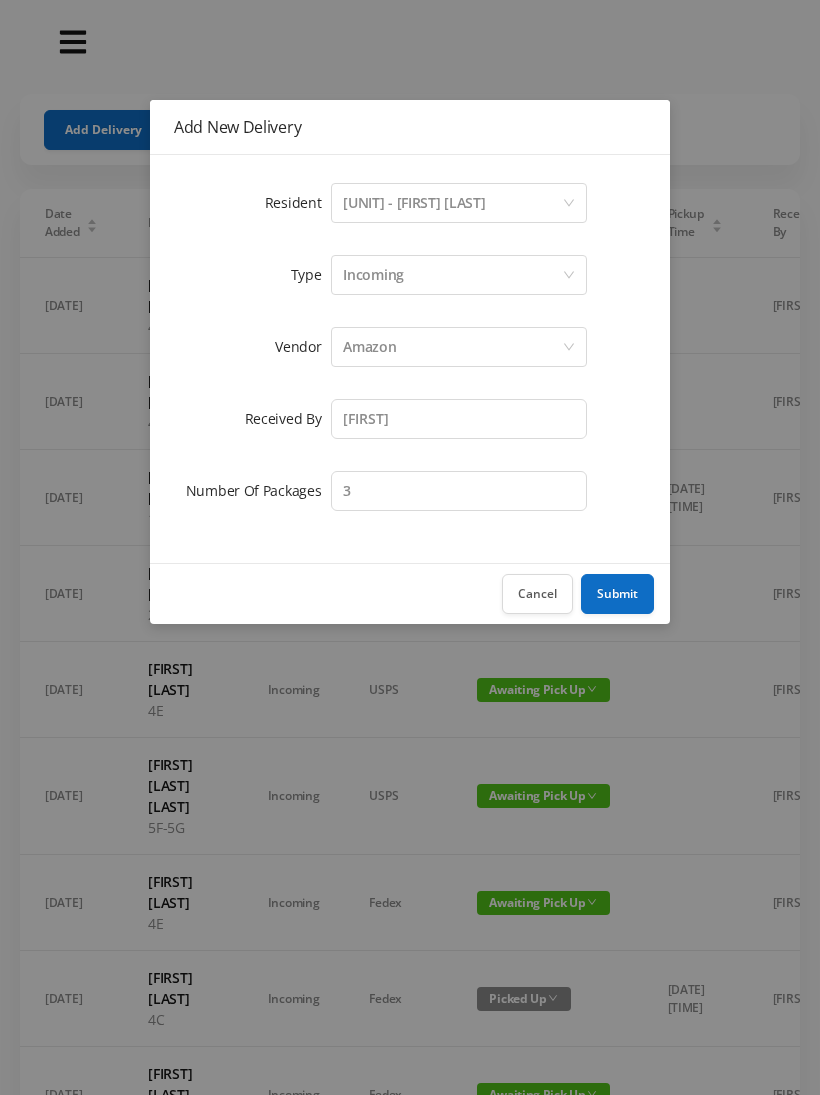 click on "Submit" at bounding box center (617, 594) 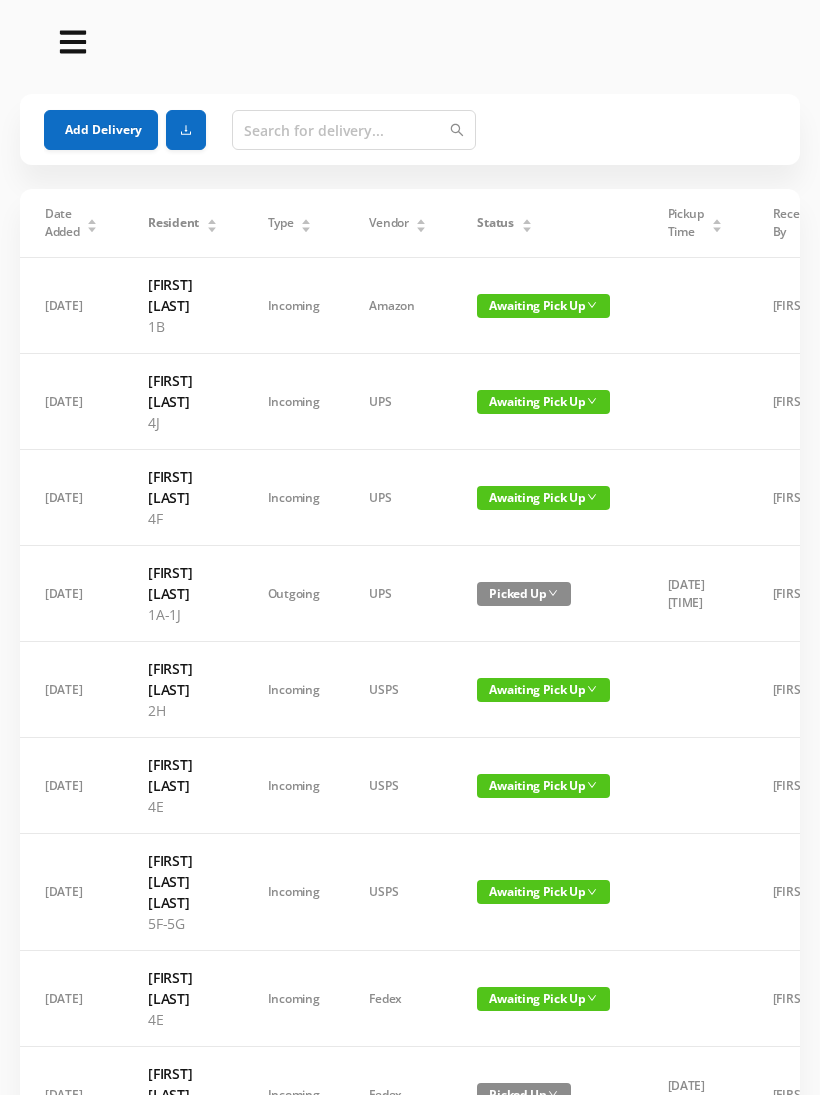 click on "Add Delivery" at bounding box center (101, 130) 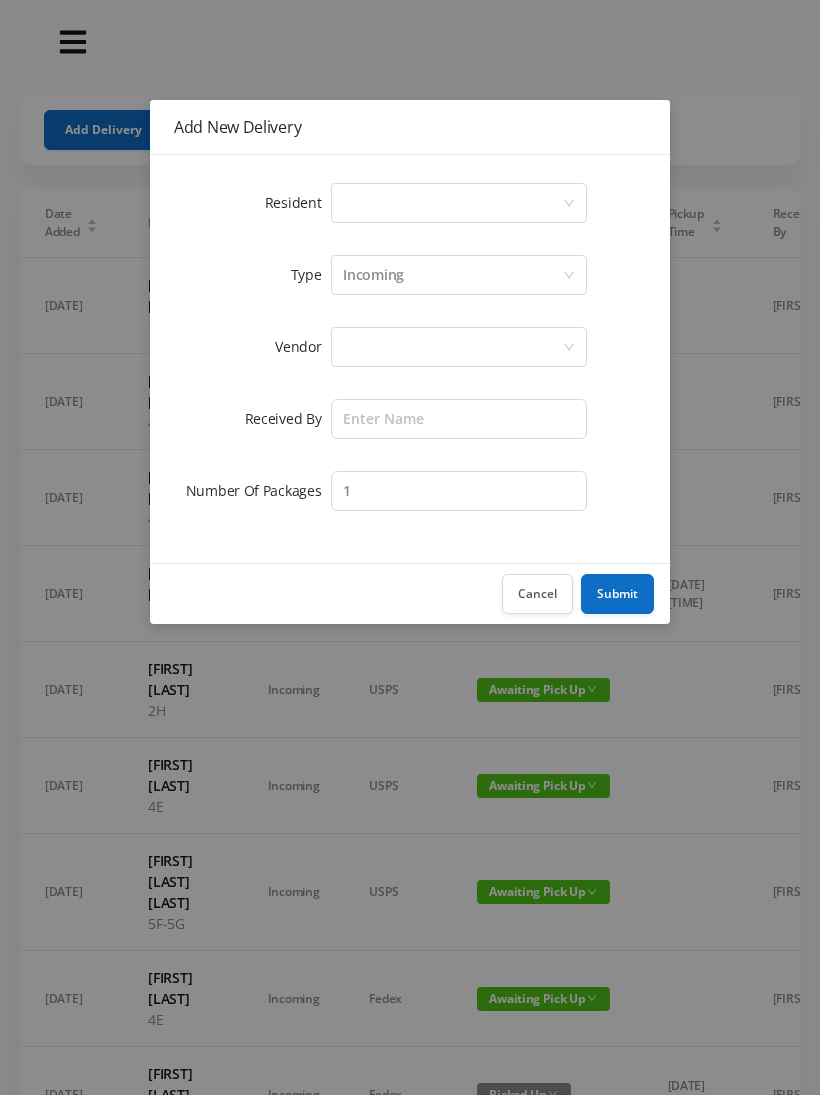 click 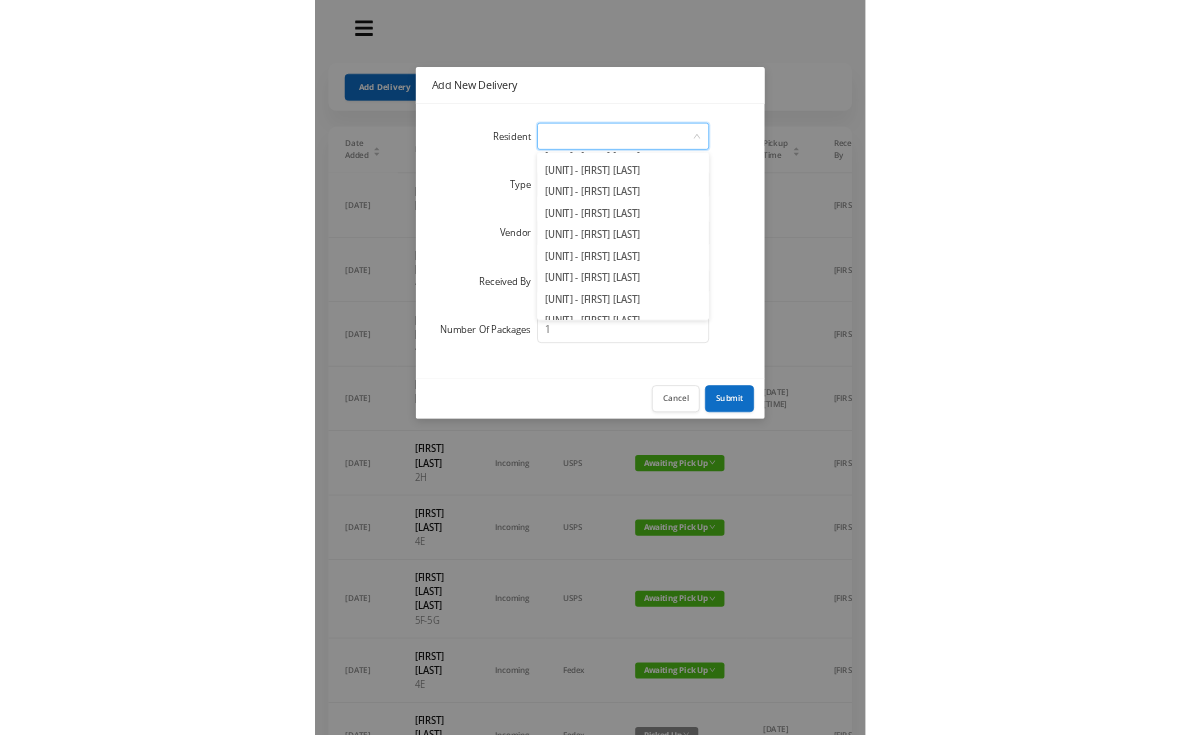 scroll, scrollTop: 662, scrollLeft: 0, axis: vertical 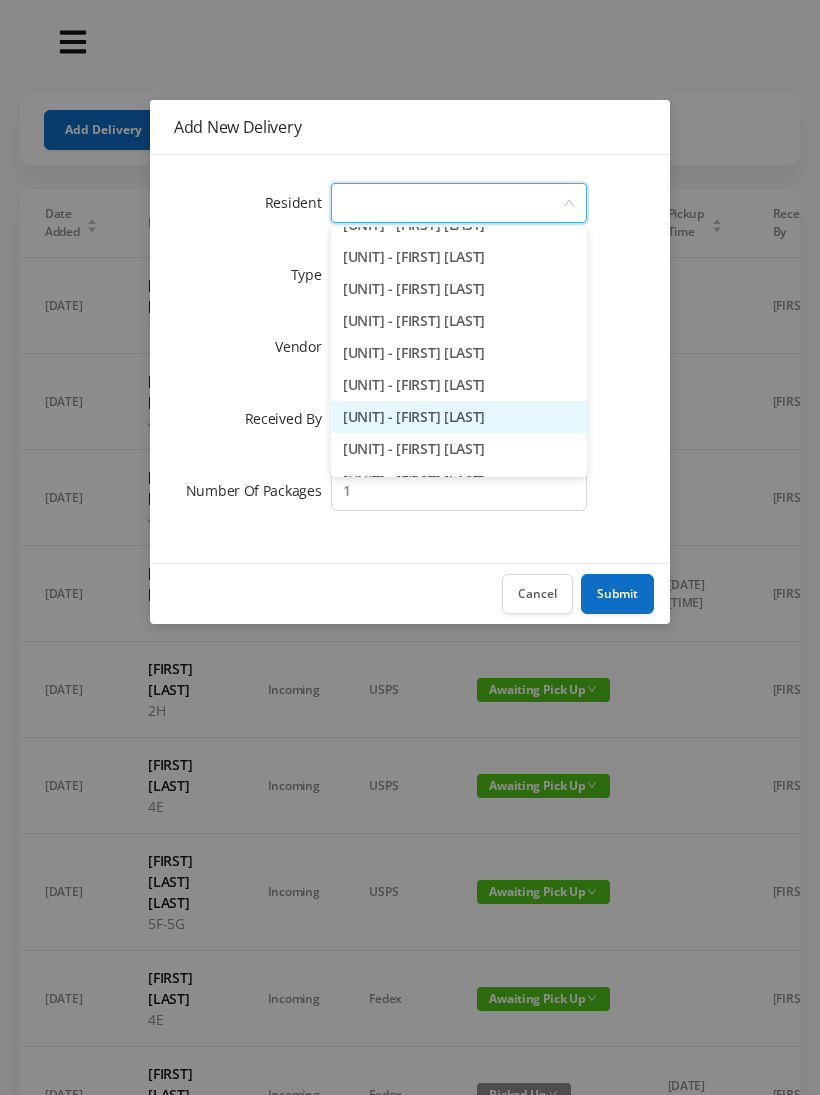 click on "[UNIT] - [FIRST] [LAST]" at bounding box center (459, 417) 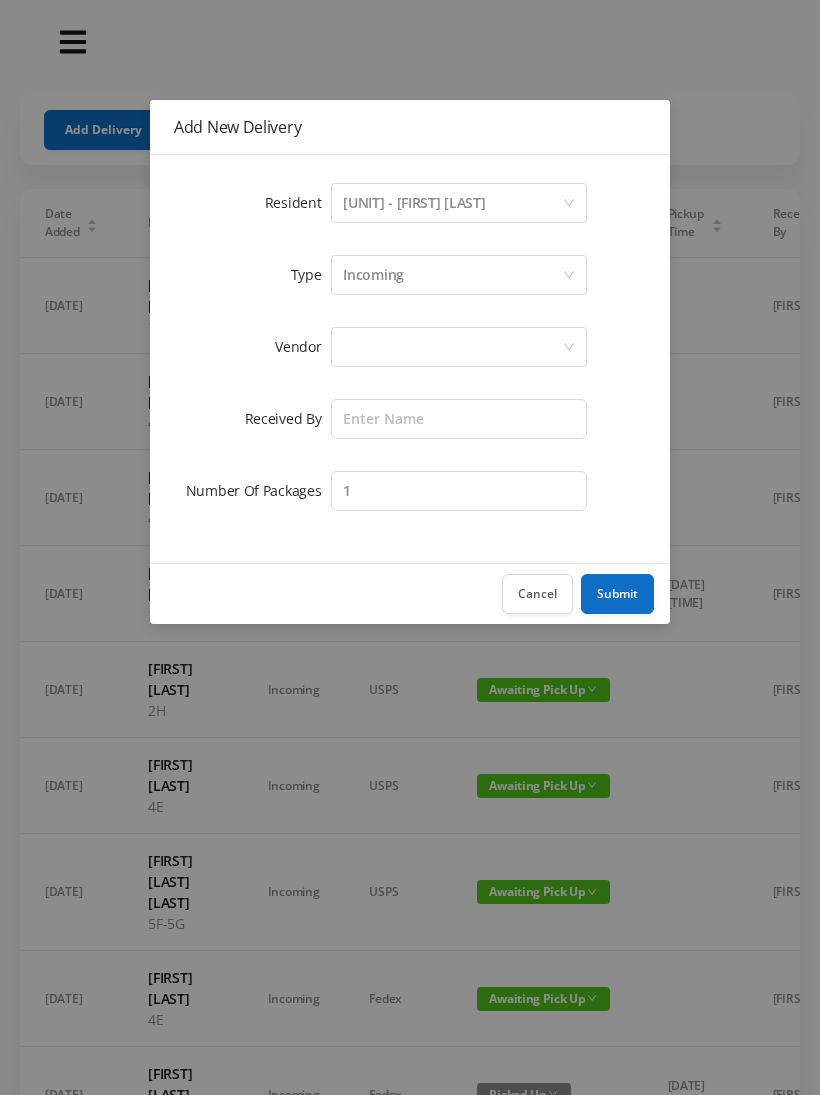 click at bounding box center (452, 347) 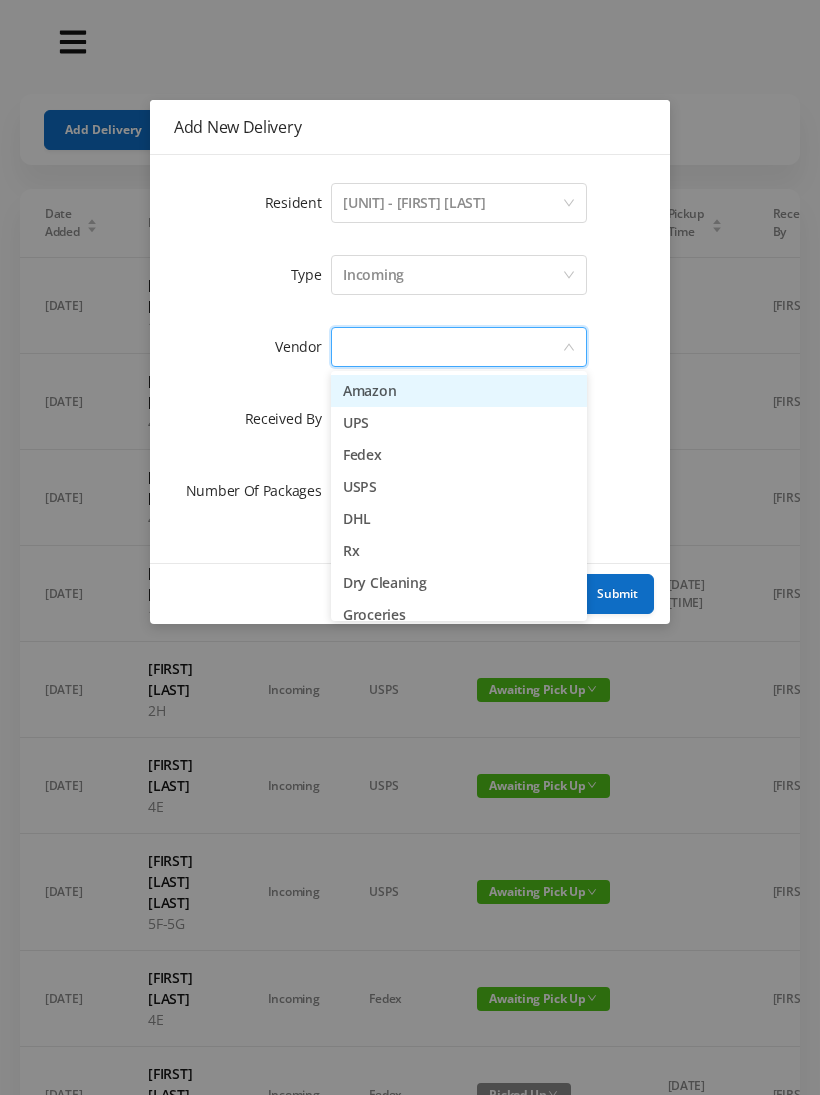 click on "Amazon" at bounding box center [459, 391] 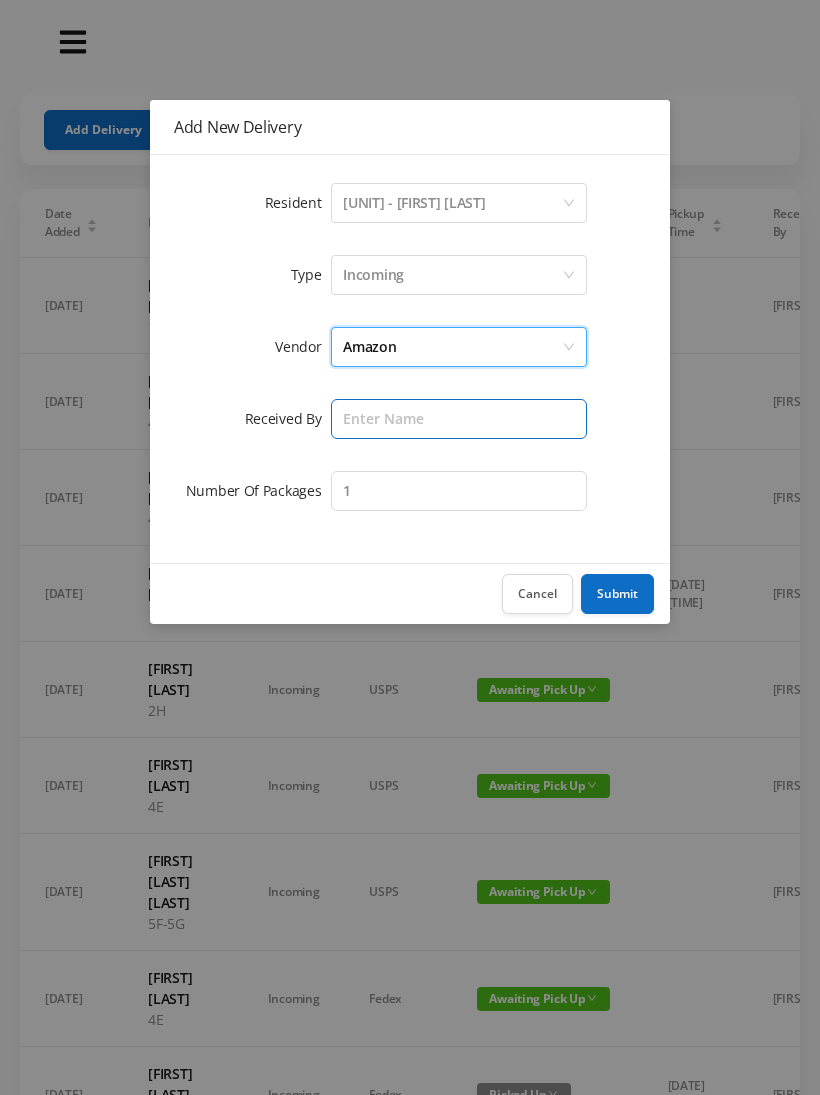 click at bounding box center [459, 419] 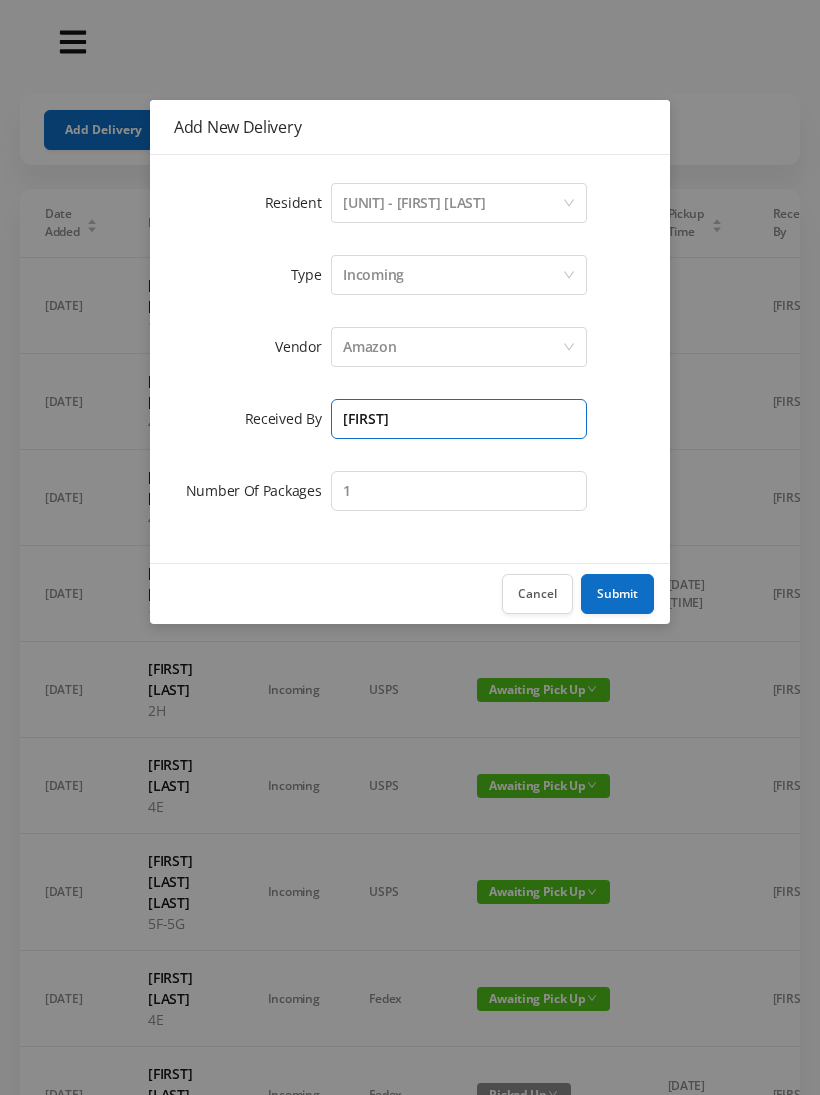 type on "[FIRST]" 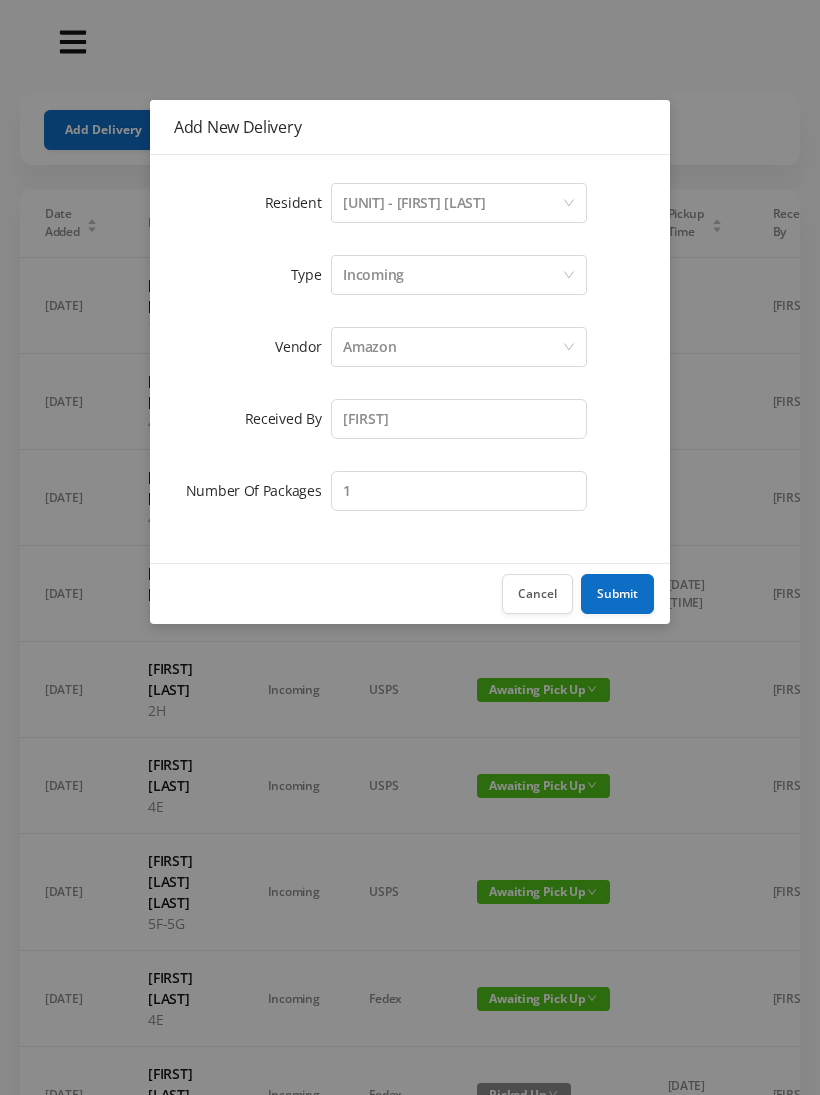 click on "Submit" at bounding box center (617, 594) 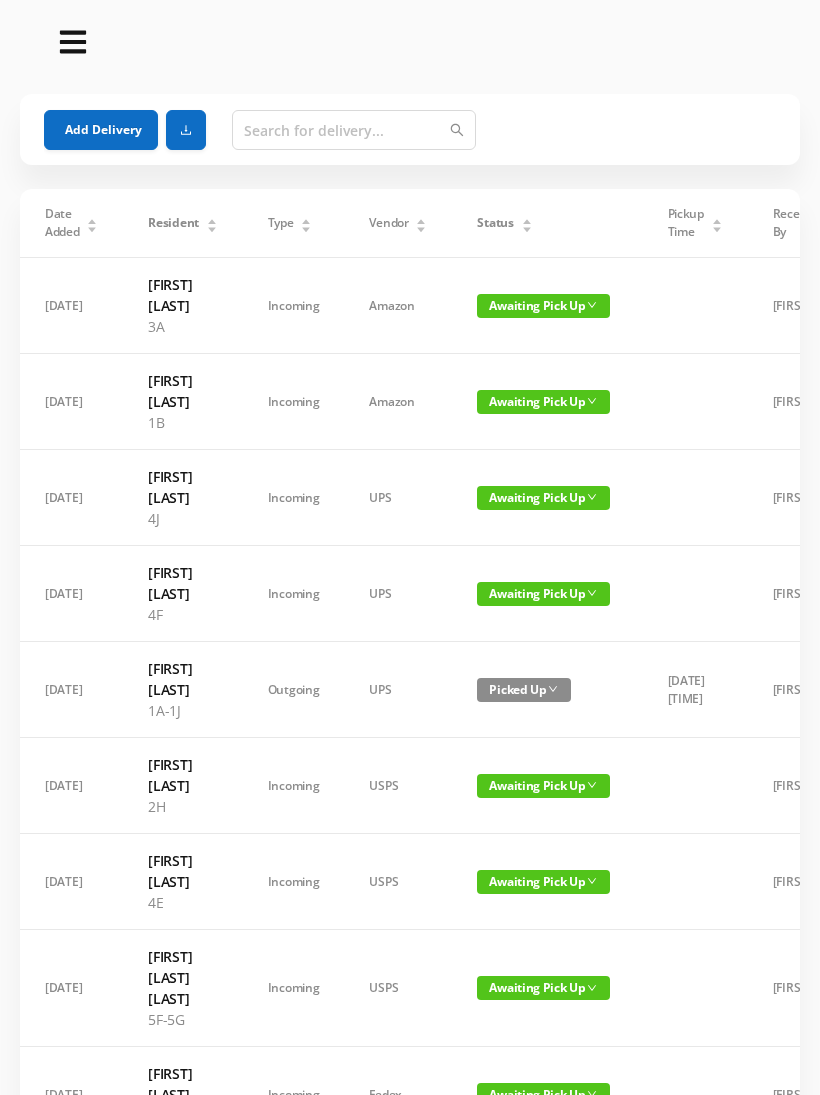 click on "Add Delivery" at bounding box center [101, 130] 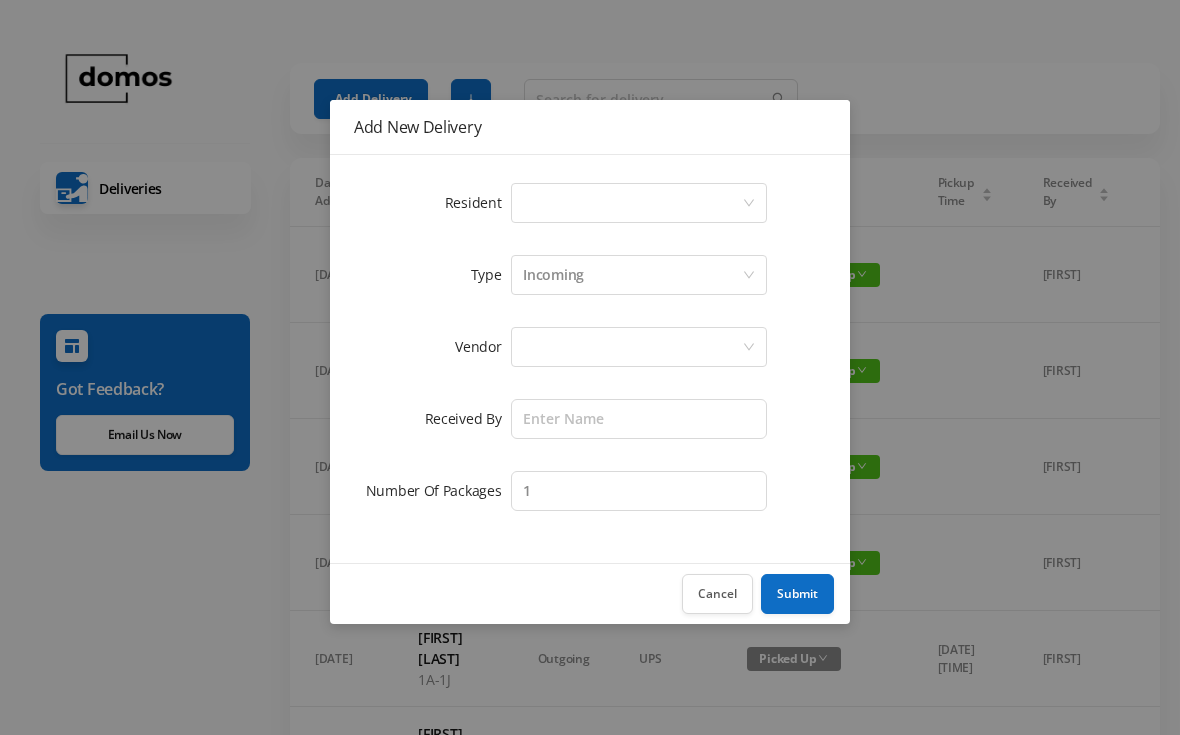 click on "Add New Delivery Resident Select a person  Type Incoming Vendor Received By Number Of Packages 1 Cancel Submit" at bounding box center (590, 367) 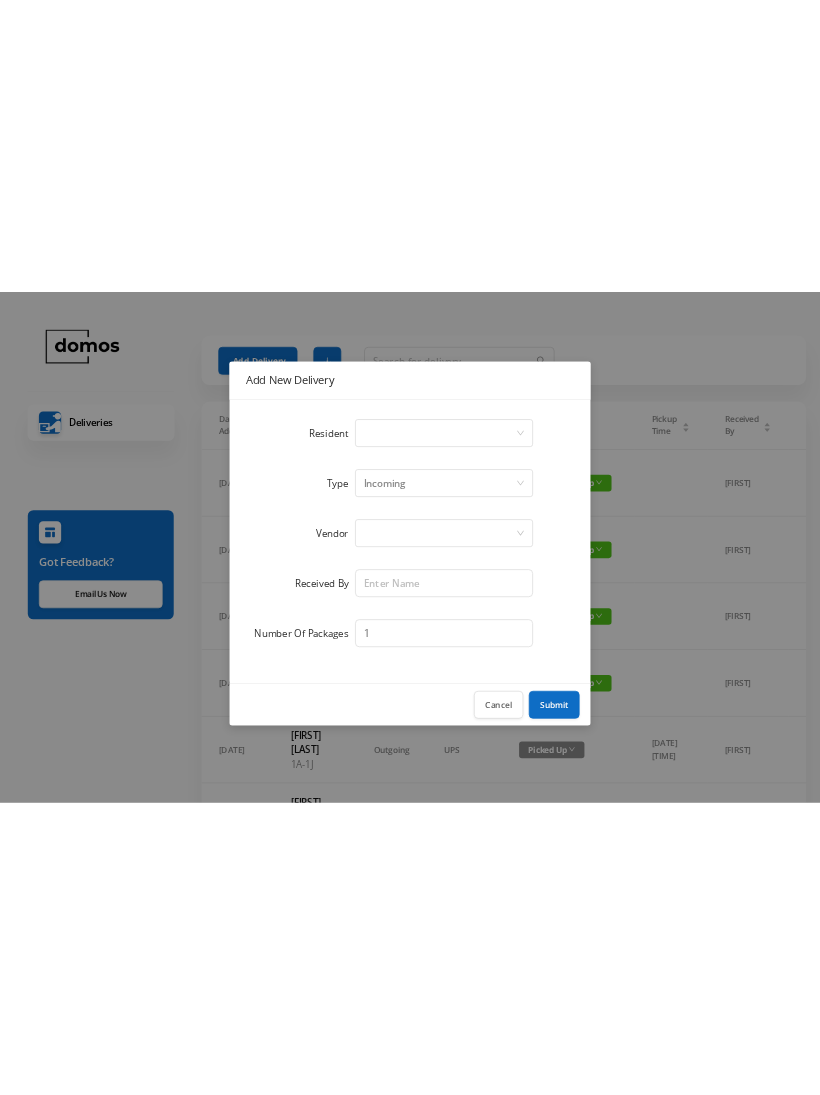 scroll, scrollTop: 1, scrollLeft: 0, axis: vertical 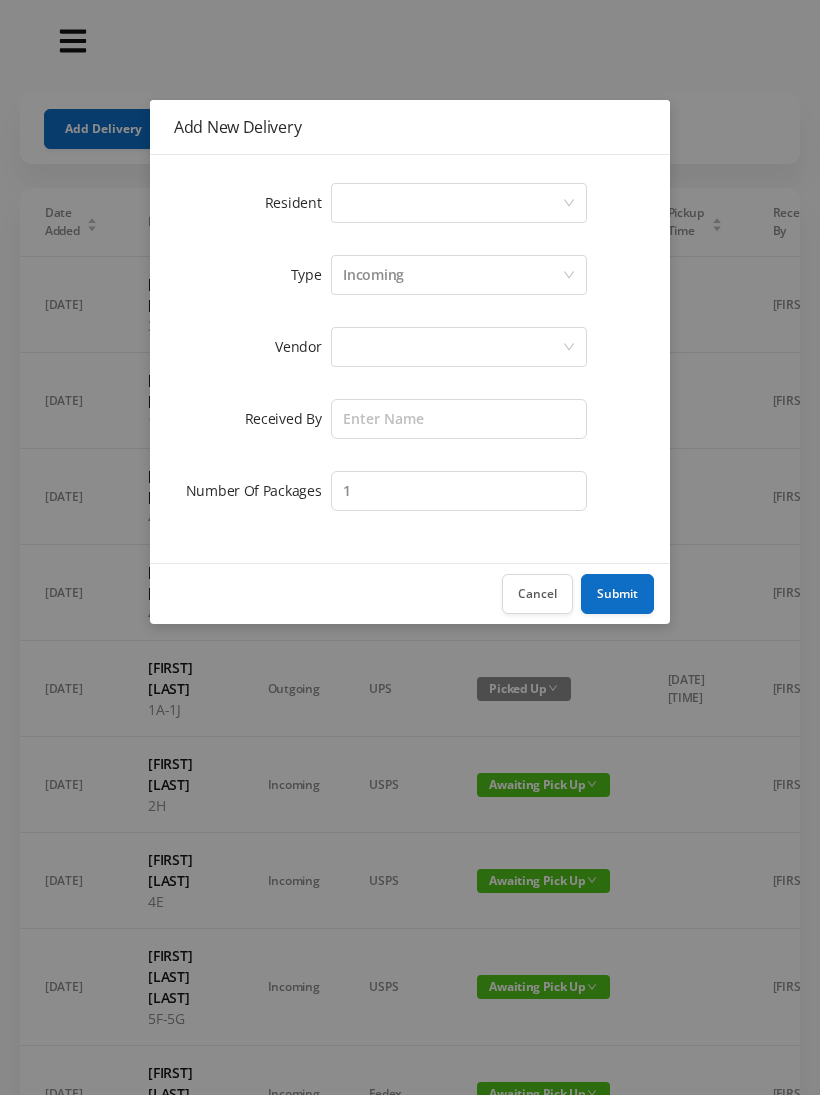 click at bounding box center [569, 204] 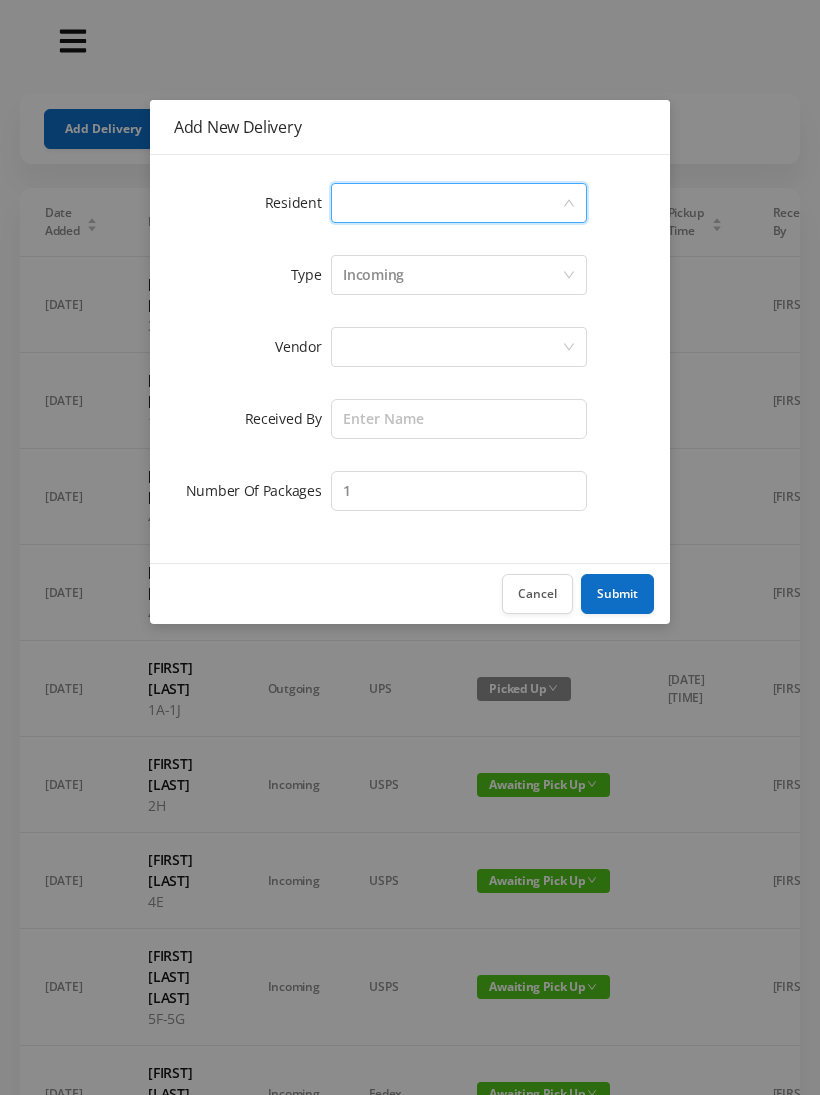 scroll, scrollTop: 0, scrollLeft: 0, axis: both 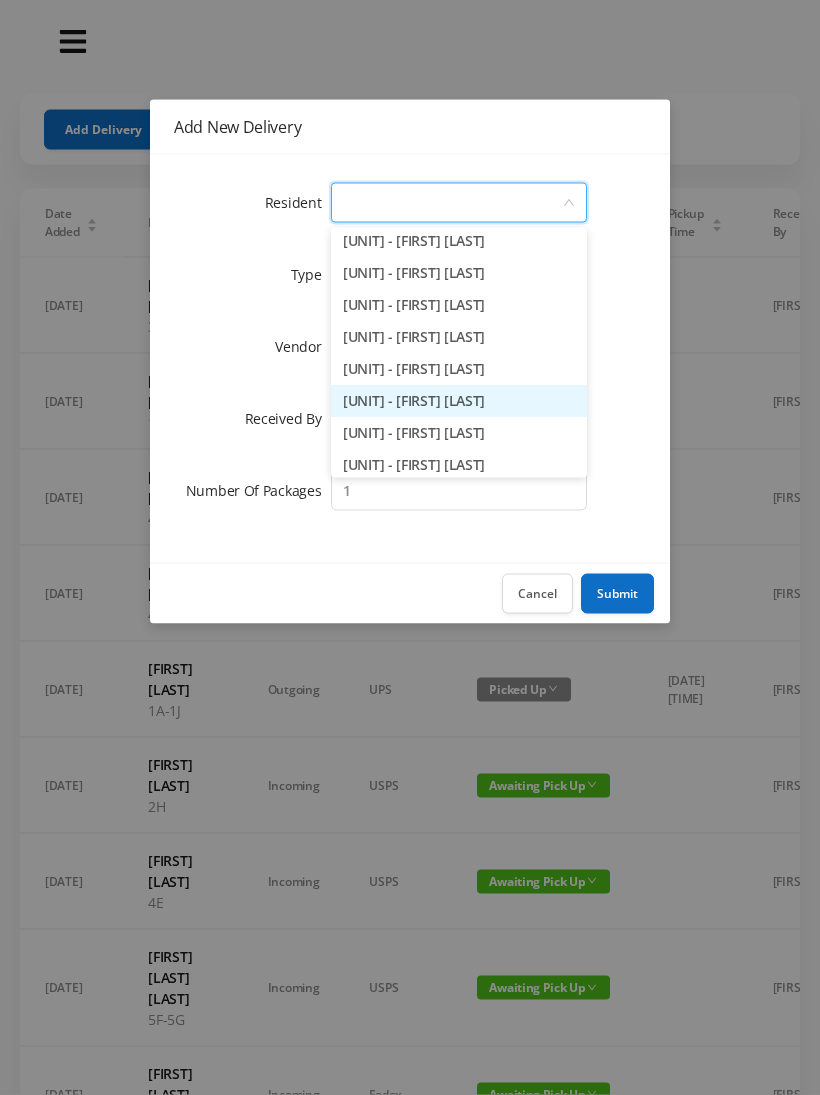 click on "[UNIT] - [FIRST] [LAST]" at bounding box center [459, 402] 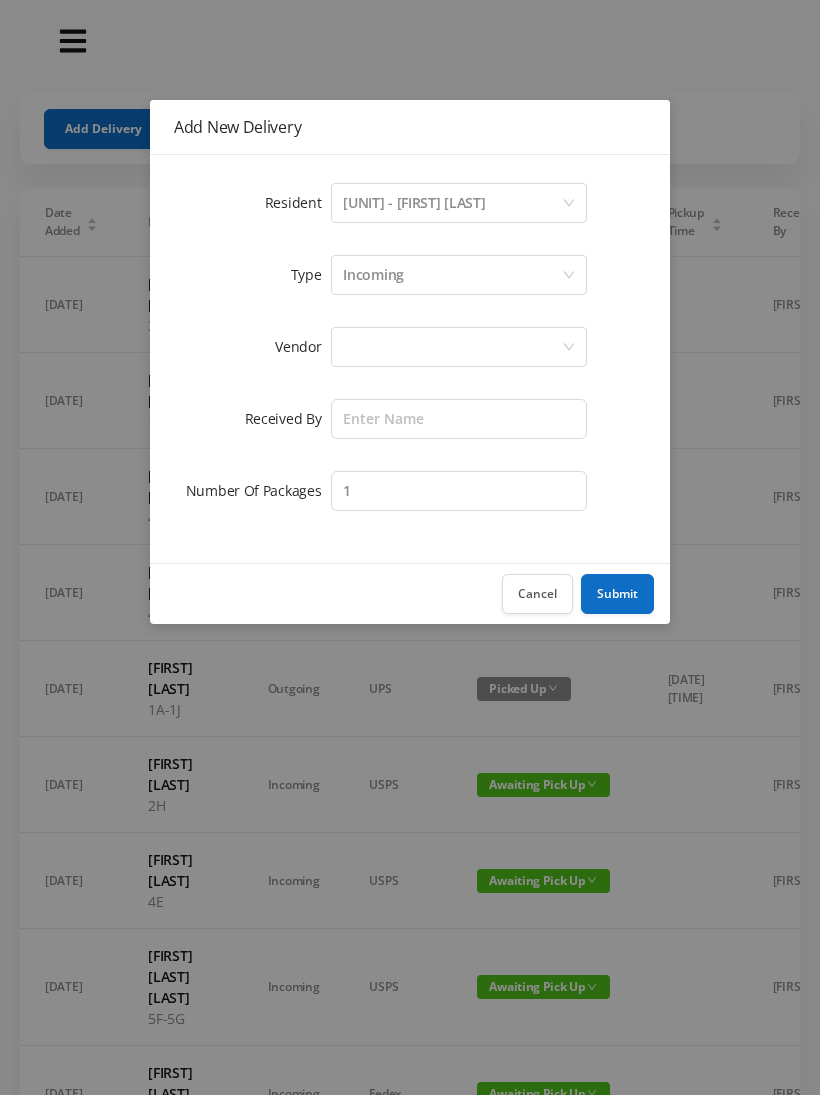 click at bounding box center (452, 347) 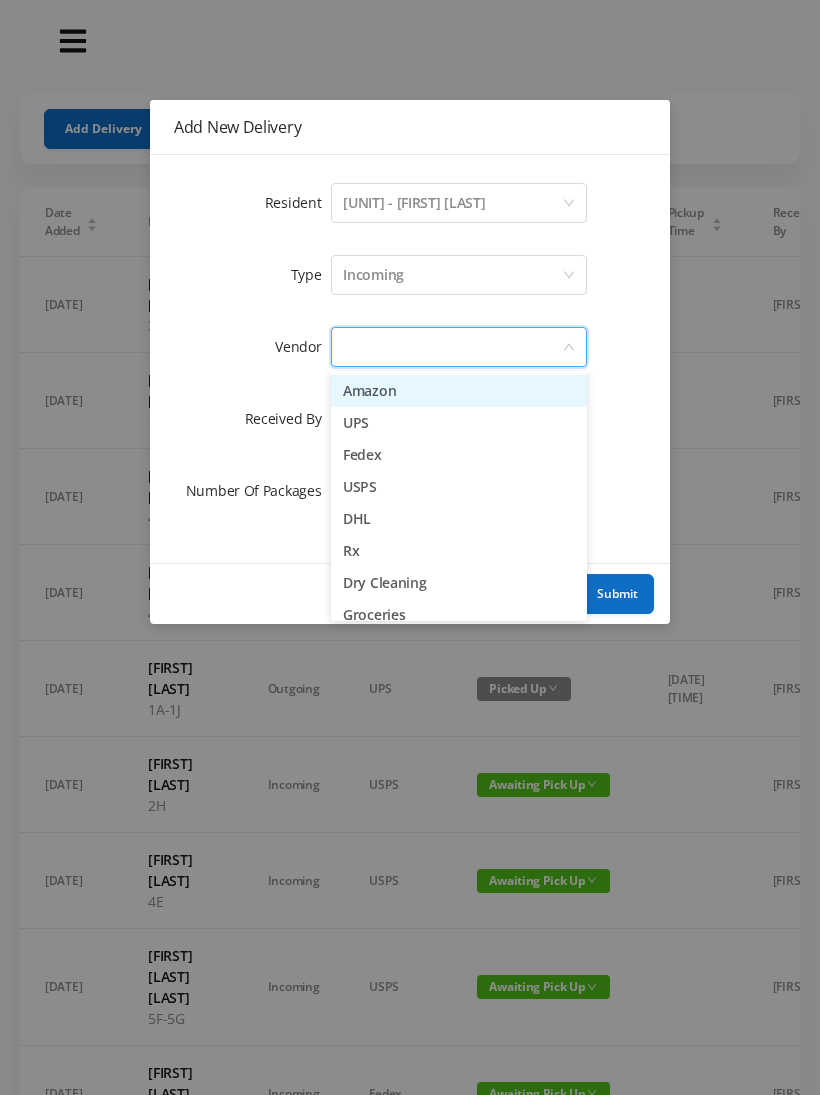 click on "Amazon" at bounding box center (459, 391) 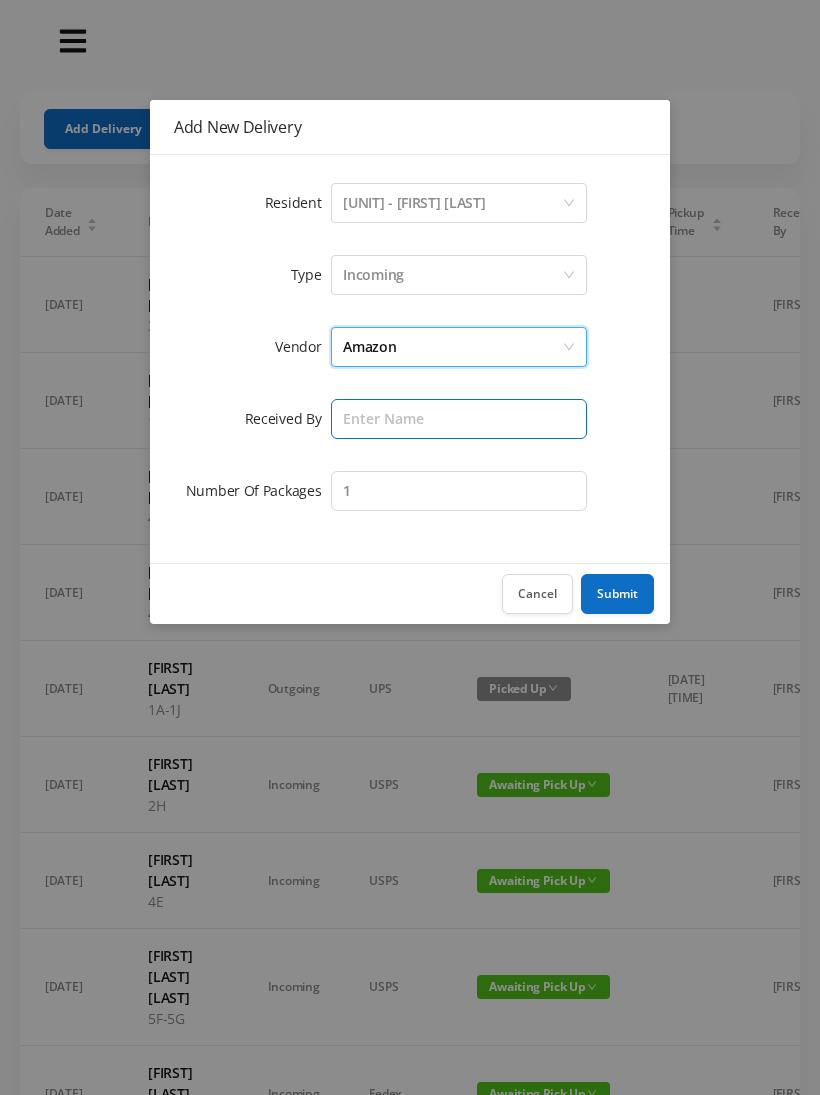click at bounding box center (459, 419) 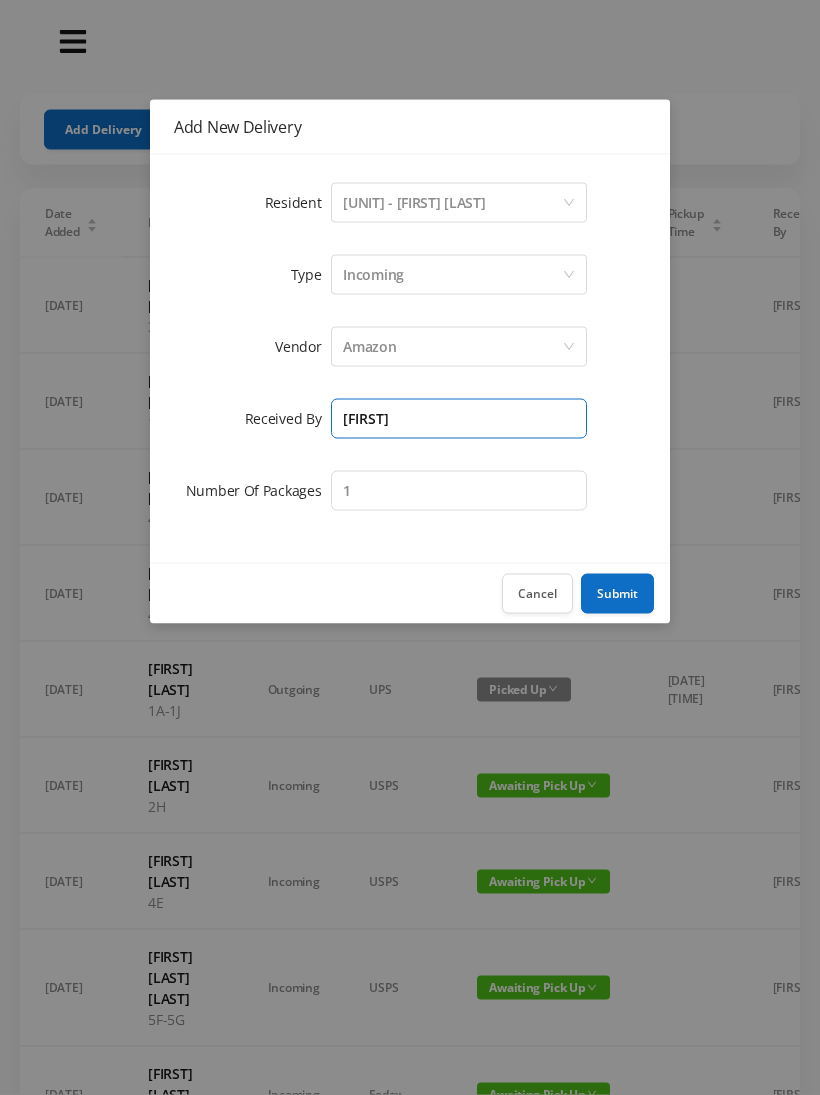 type on "[FIRST]" 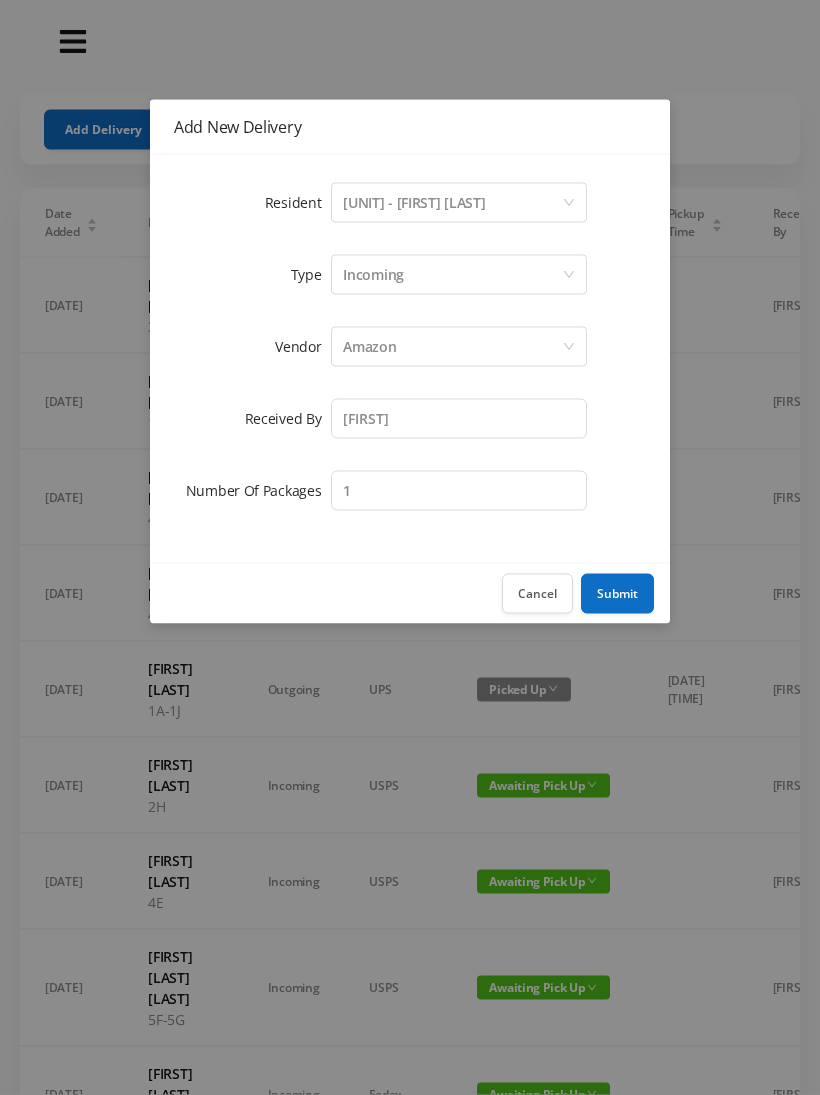 click on "Submit" at bounding box center [617, 594] 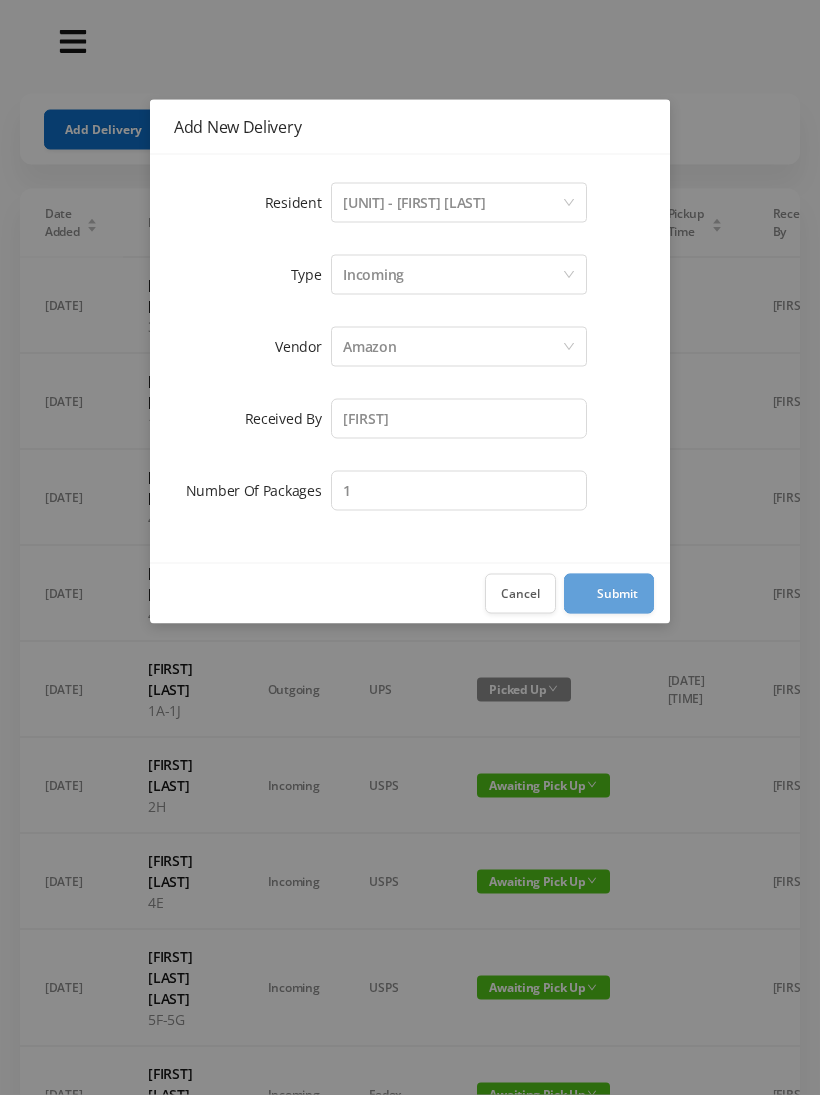 scroll, scrollTop: 1, scrollLeft: 0, axis: vertical 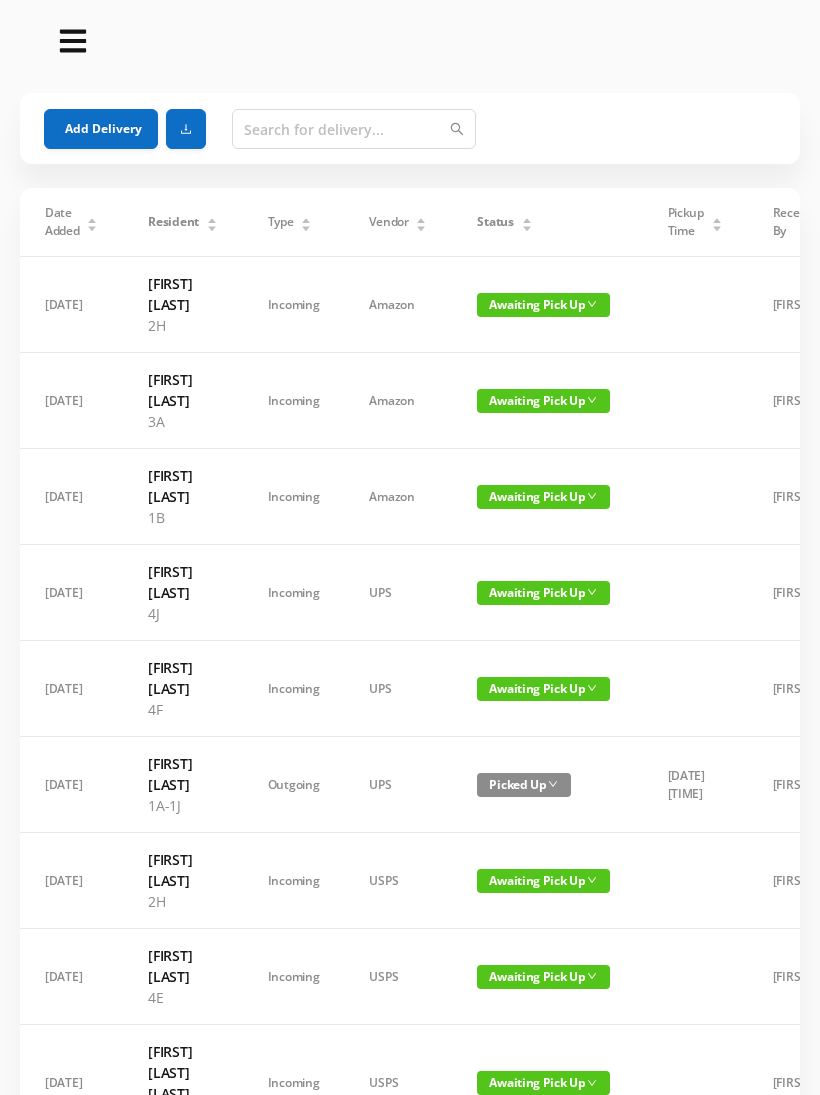 click on "Add Delivery" at bounding box center [101, 129] 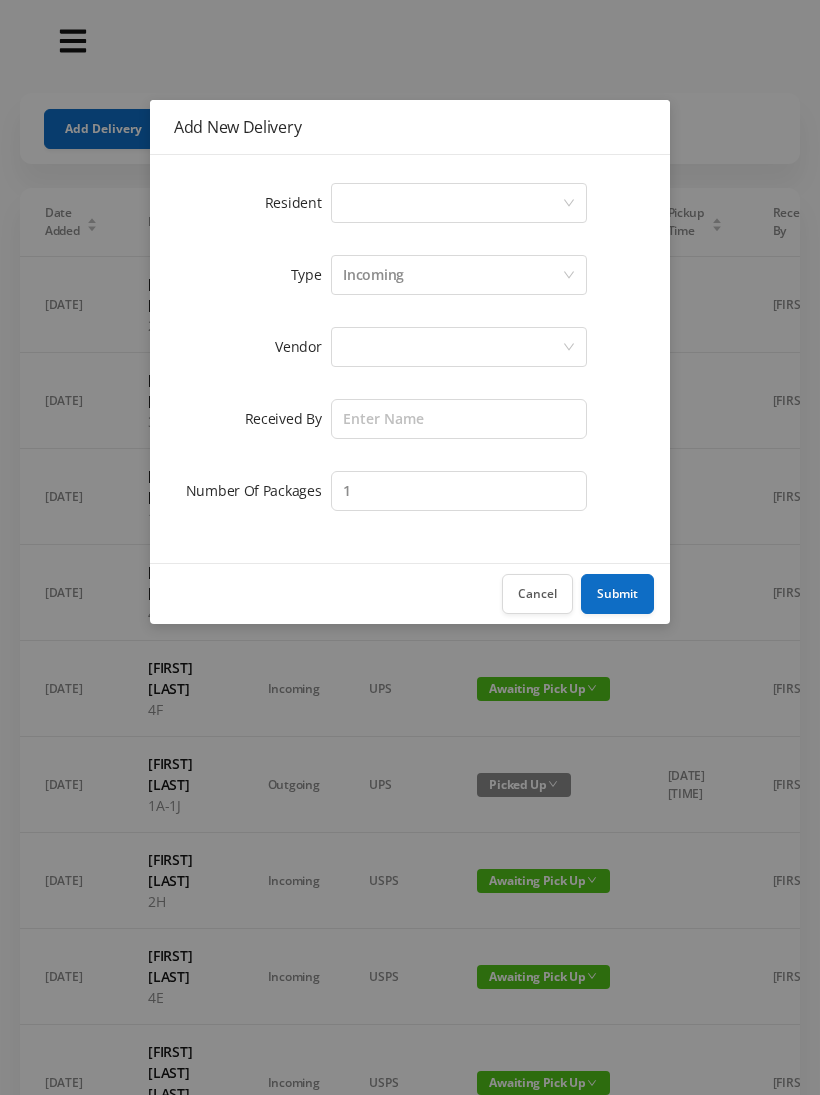 click on "Resident Select a person  Type Incoming Vendor Received By Number Of Packages 1" at bounding box center (410, 359) 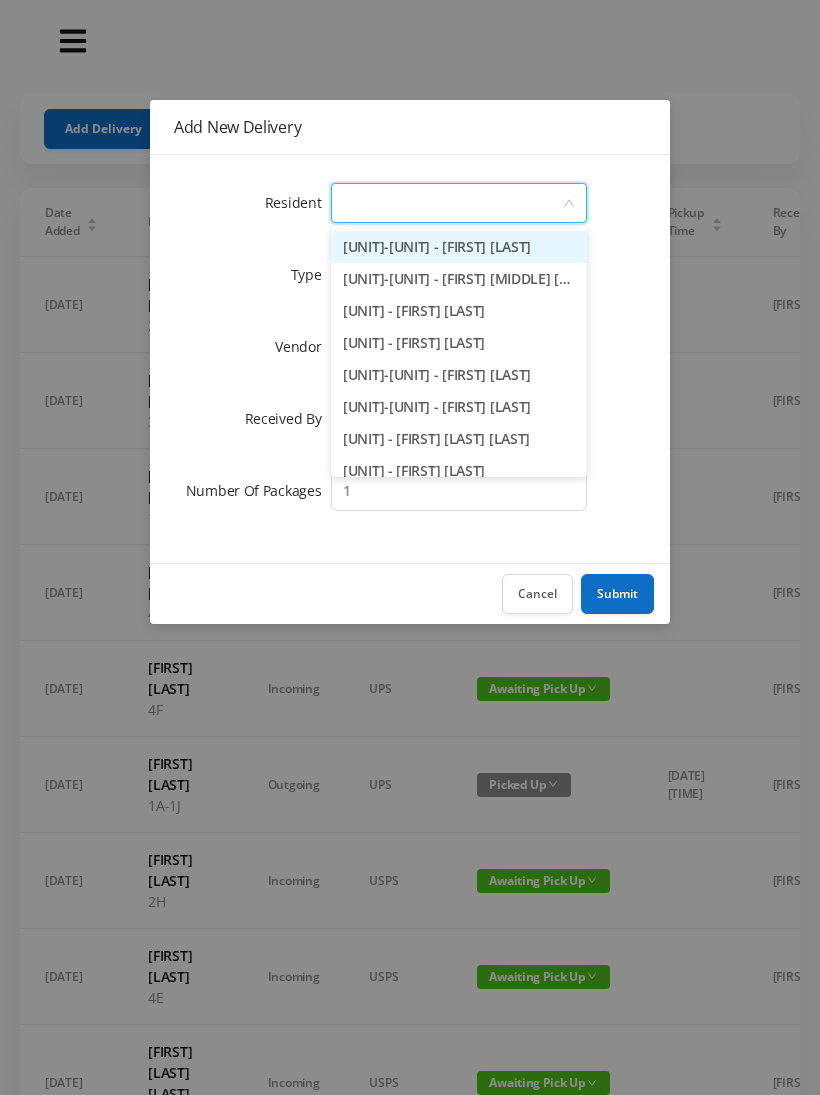 scroll, scrollTop: 0, scrollLeft: 0, axis: both 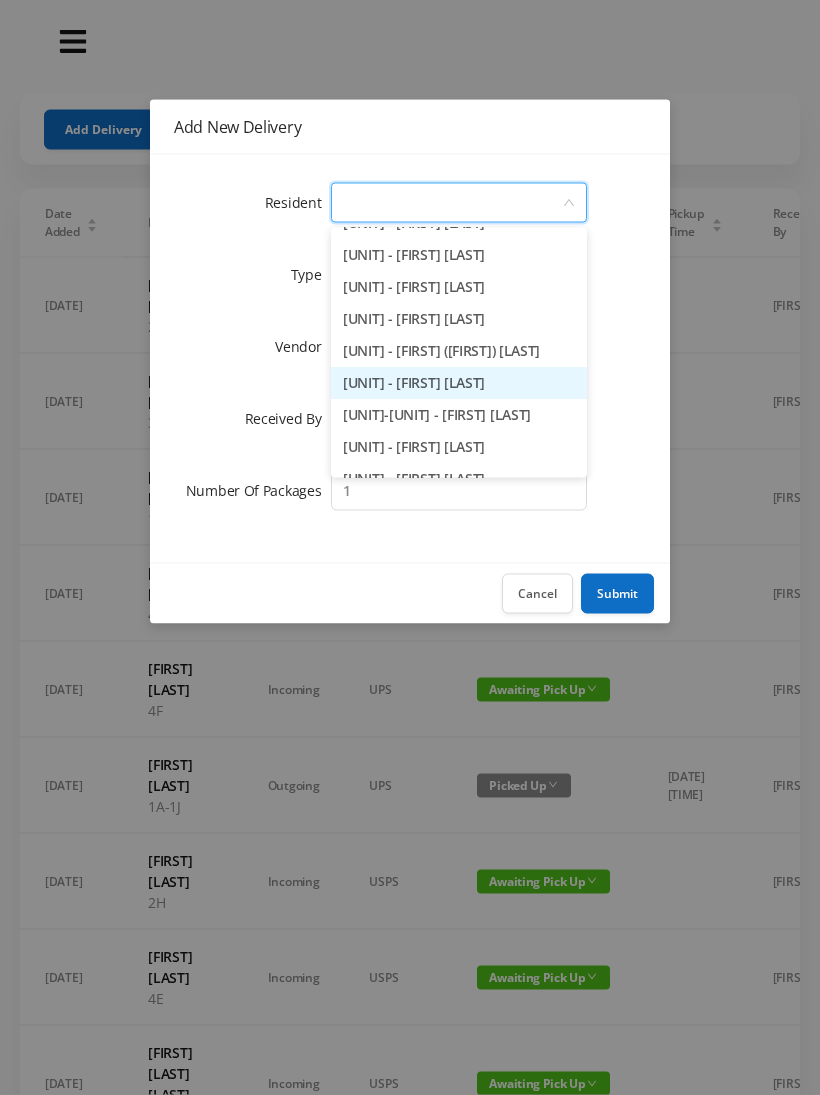 click on "[UNIT] - [FIRST] [LAST]" at bounding box center [459, 384] 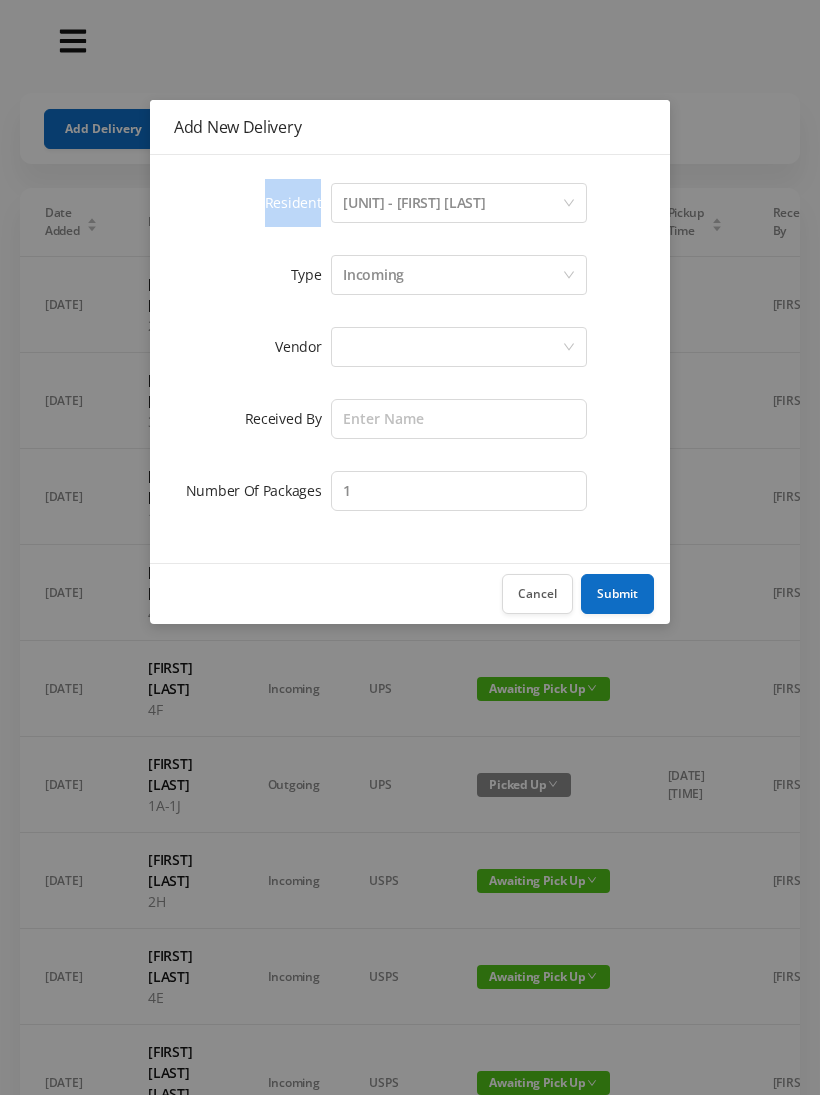 click on "Resident Select a person  [UNIT] - [FIRST] [LAST]  Type Incoming Vendor Received By Number Of Packages 1" at bounding box center [410, 359] 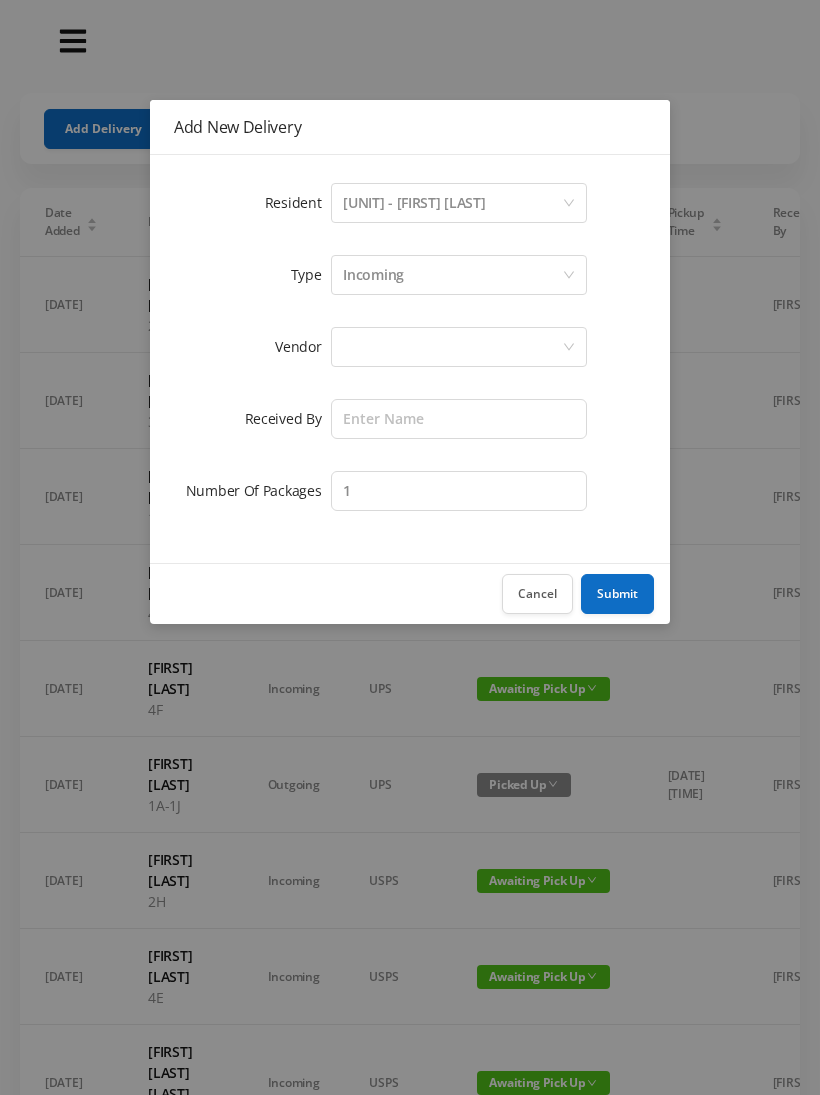 click at bounding box center (452, 347) 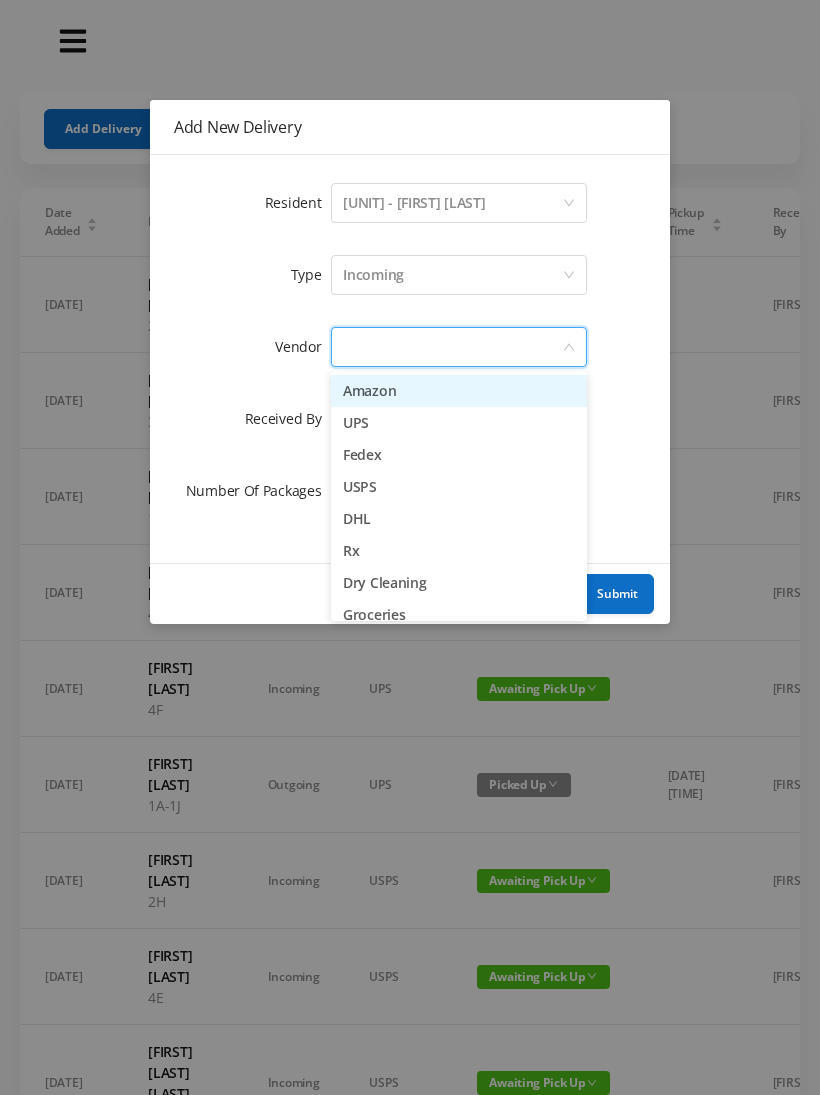 click on "Amazon" at bounding box center [459, 391] 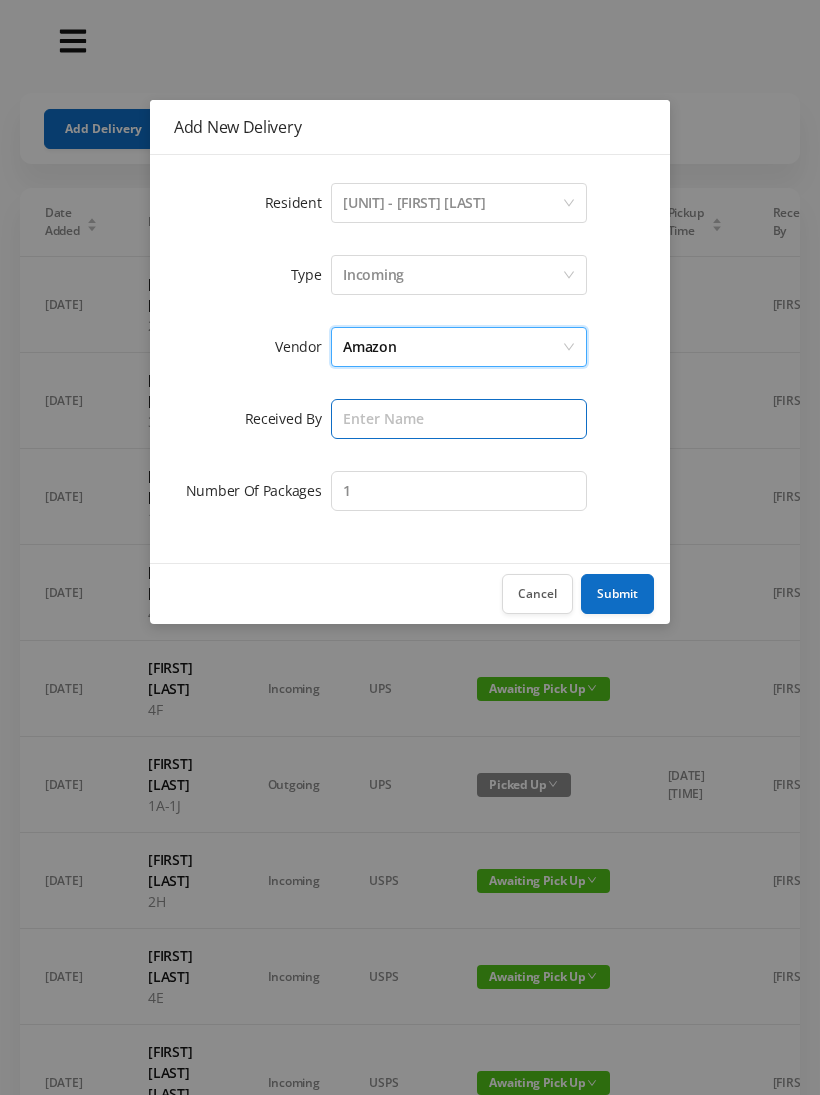 click at bounding box center (459, 419) 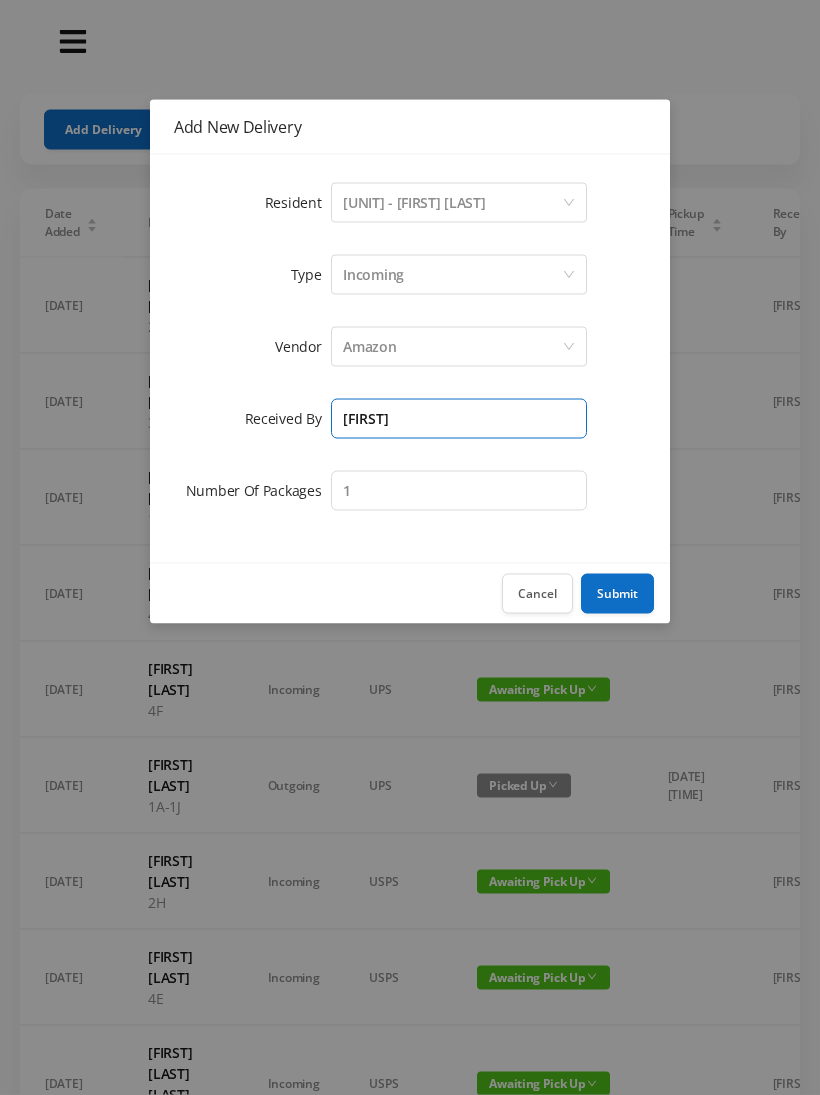 type on "[FIRST]" 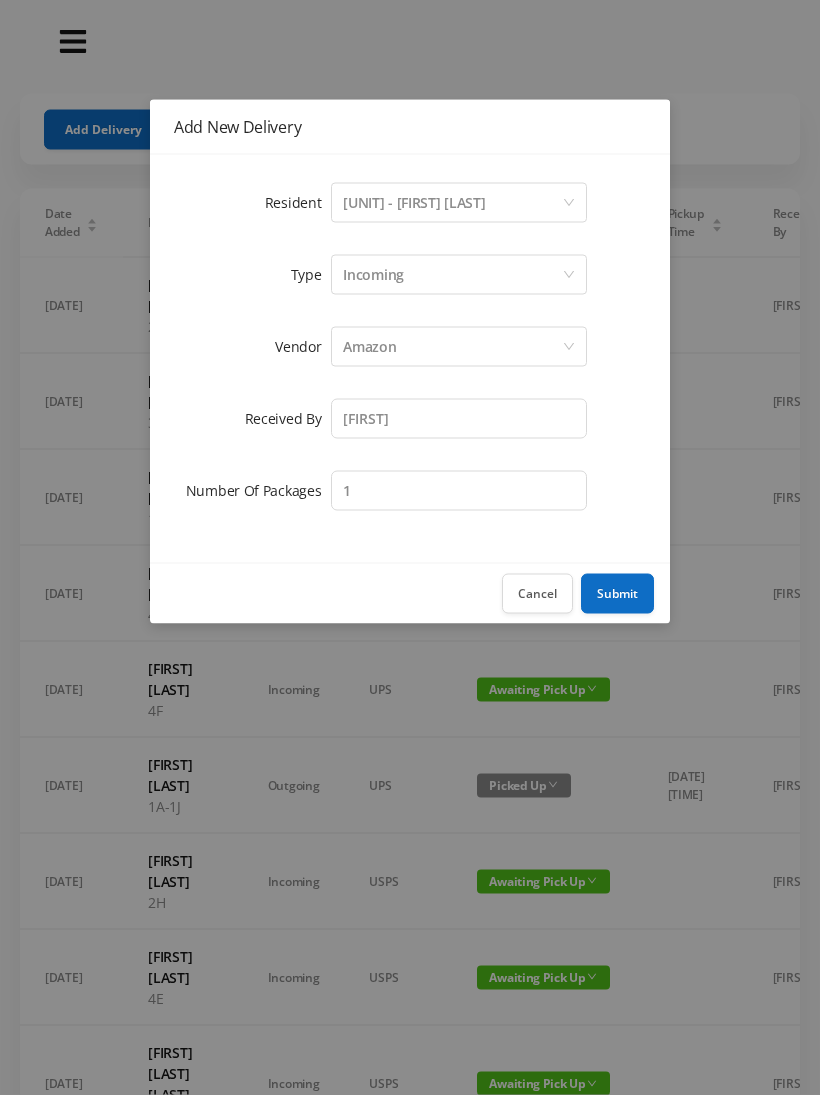 click on "Submit" at bounding box center [617, 594] 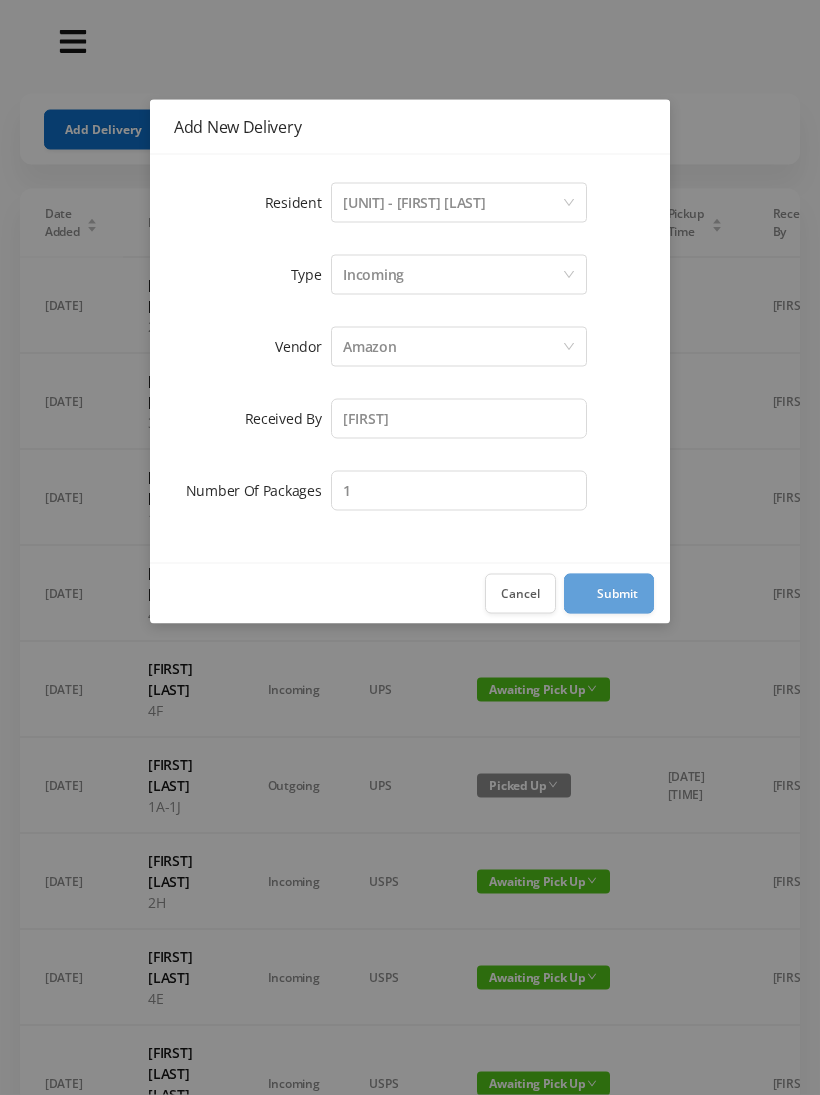 scroll, scrollTop: 1, scrollLeft: 0, axis: vertical 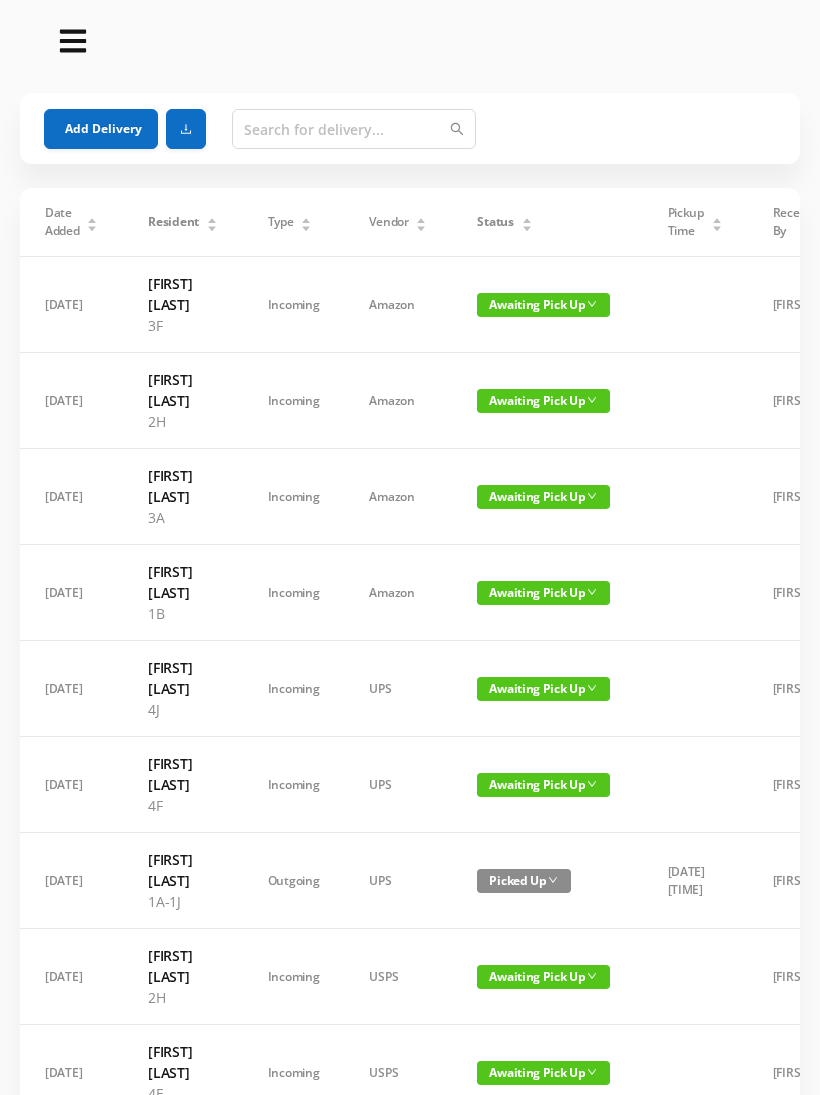 click on "Add Delivery" at bounding box center [101, 129] 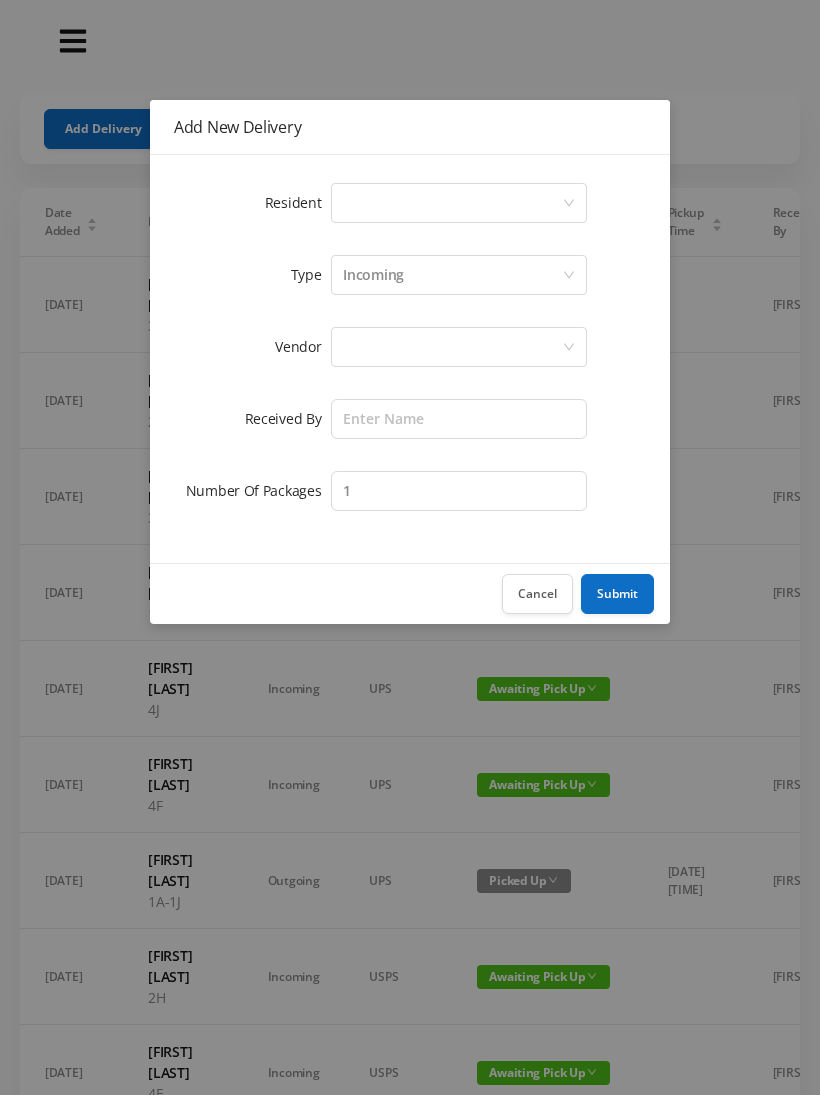 click on "Select a person" at bounding box center [452, 203] 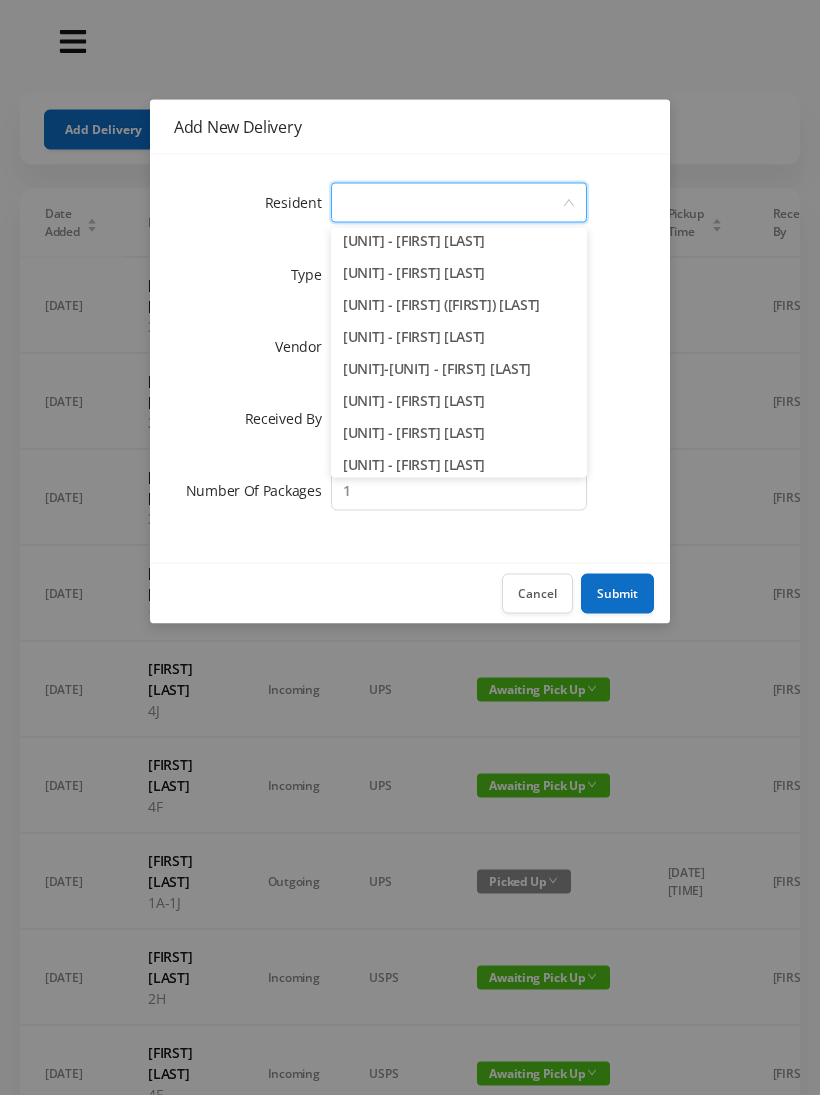 scroll, scrollTop: 903, scrollLeft: 0, axis: vertical 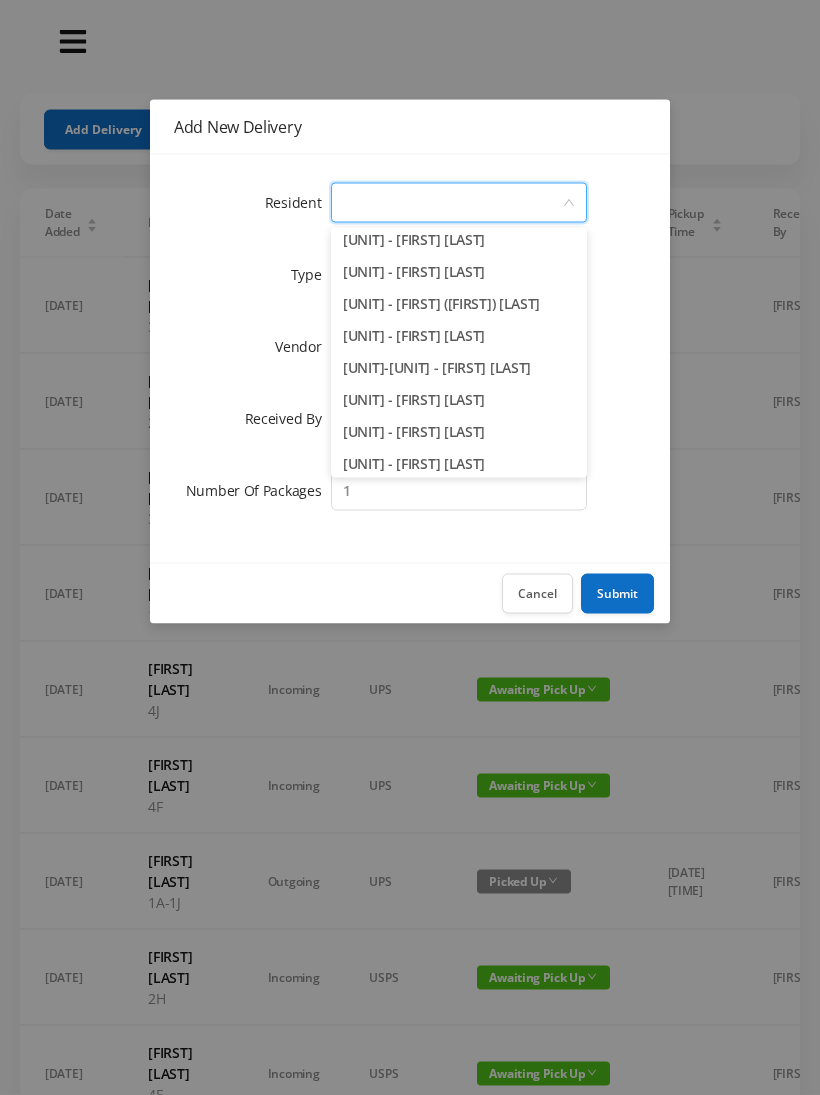 click on "[UNIT] - [FIRST] ([FIRST]) [LAST]" at bounding box center (459, 305) 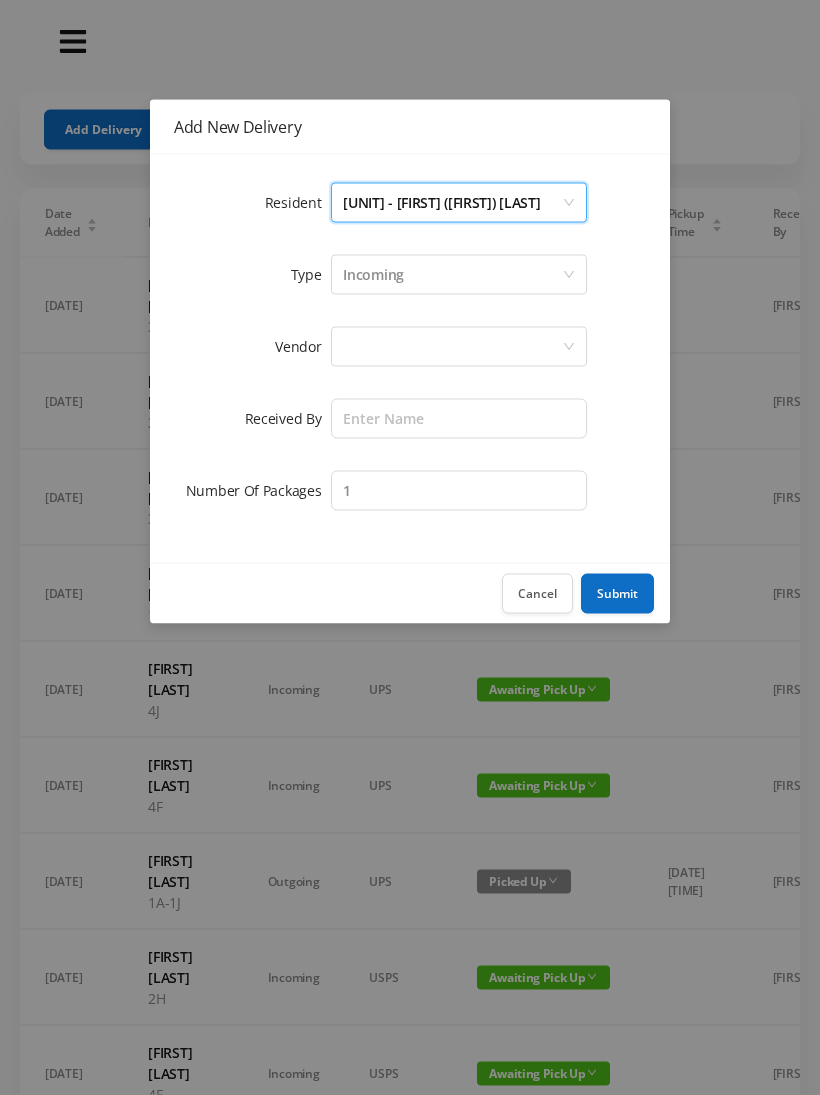 scroll, scrollTop: 1, scrollLeft: 0, axis: vertical 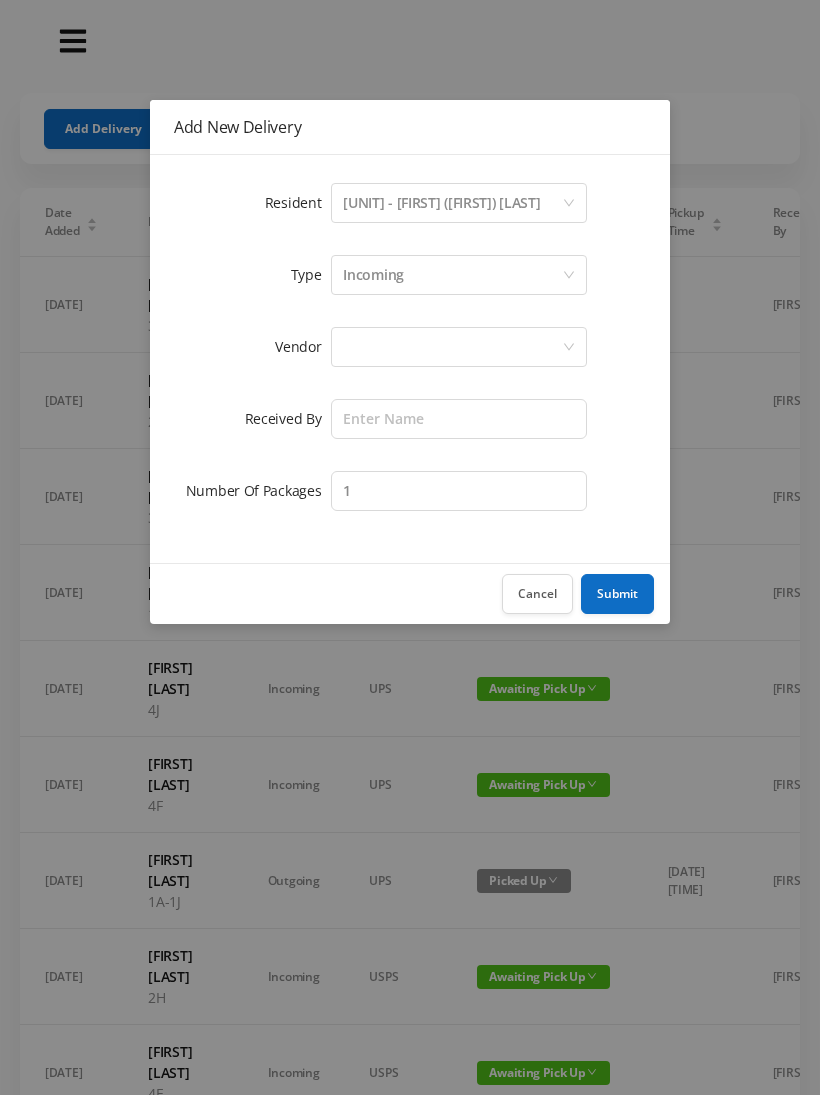 click at bounding box center (452, 347) 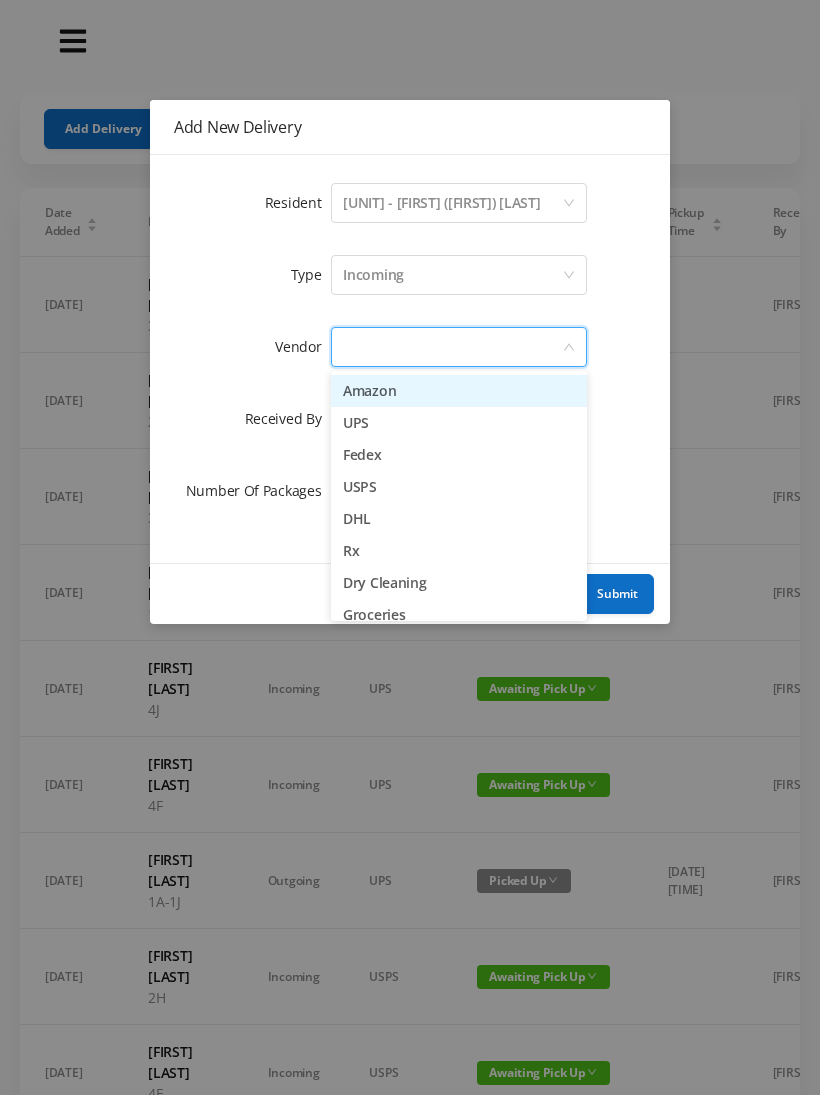click on "Amazon" at bounding box center (459, 391) 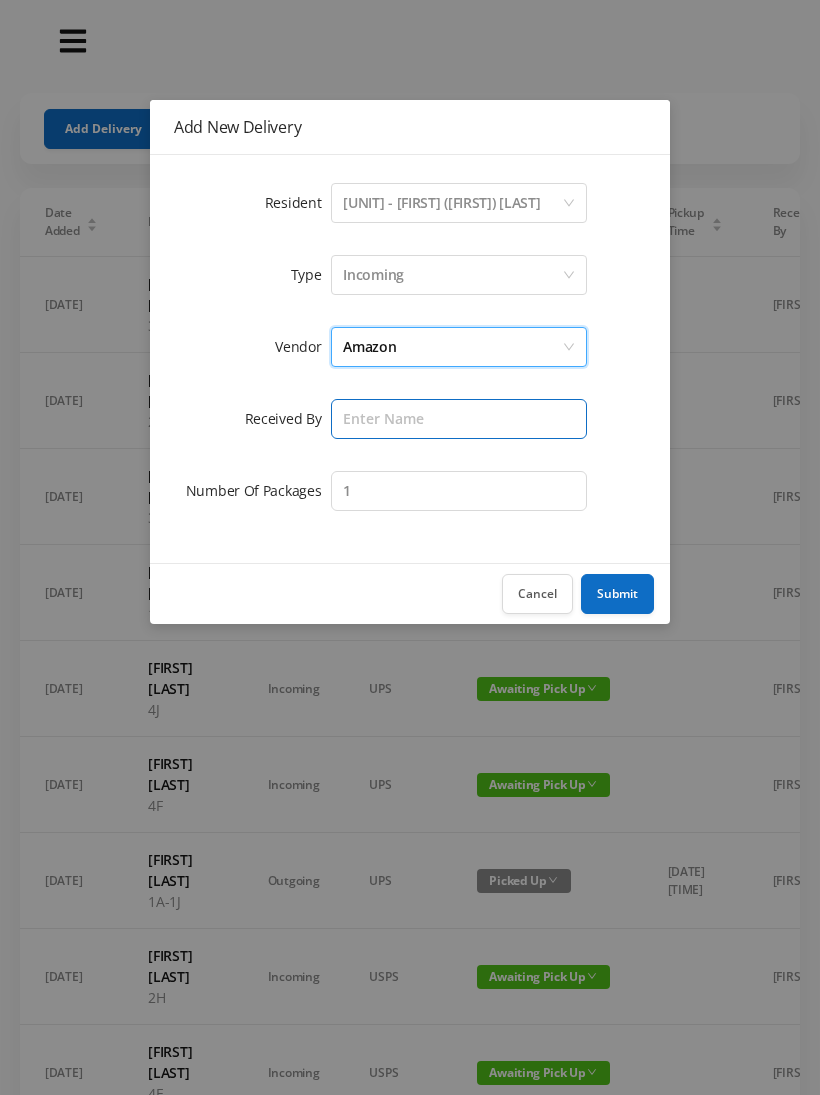 click at bounding box center [459, 419] 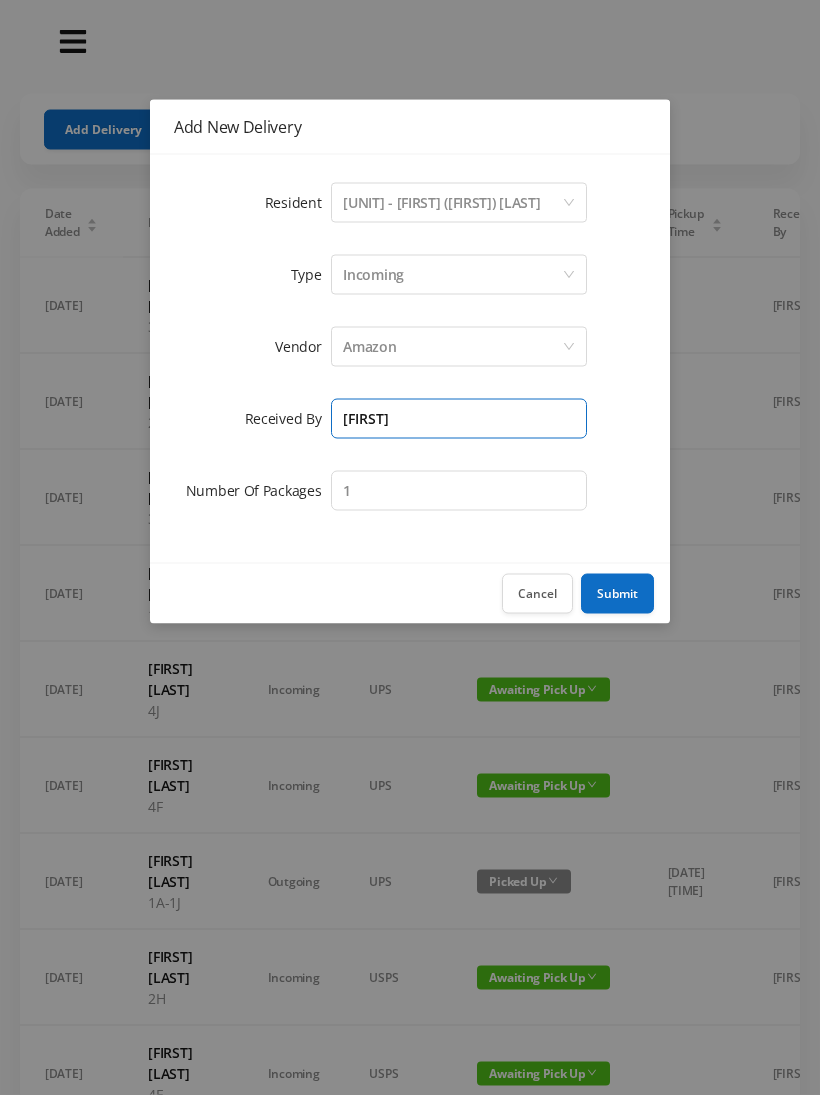 type on "[FIRST]" 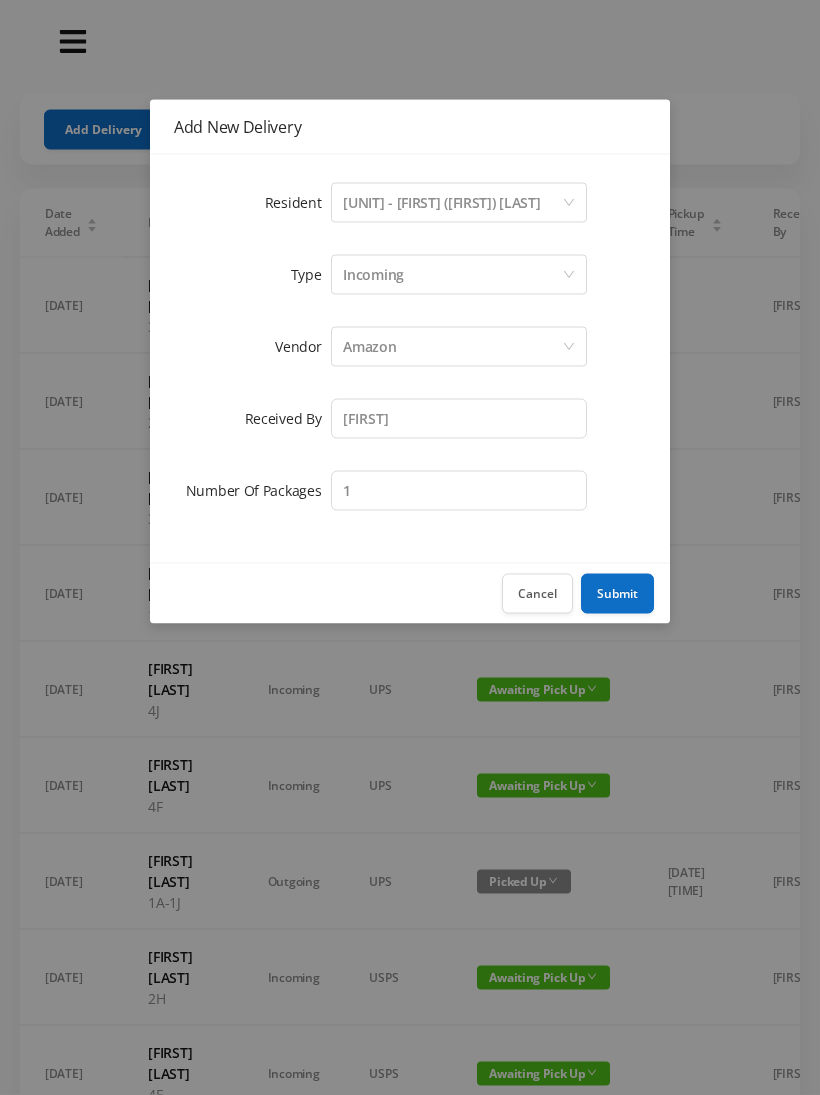 click on "Submit" at bounding box center (617, 594) 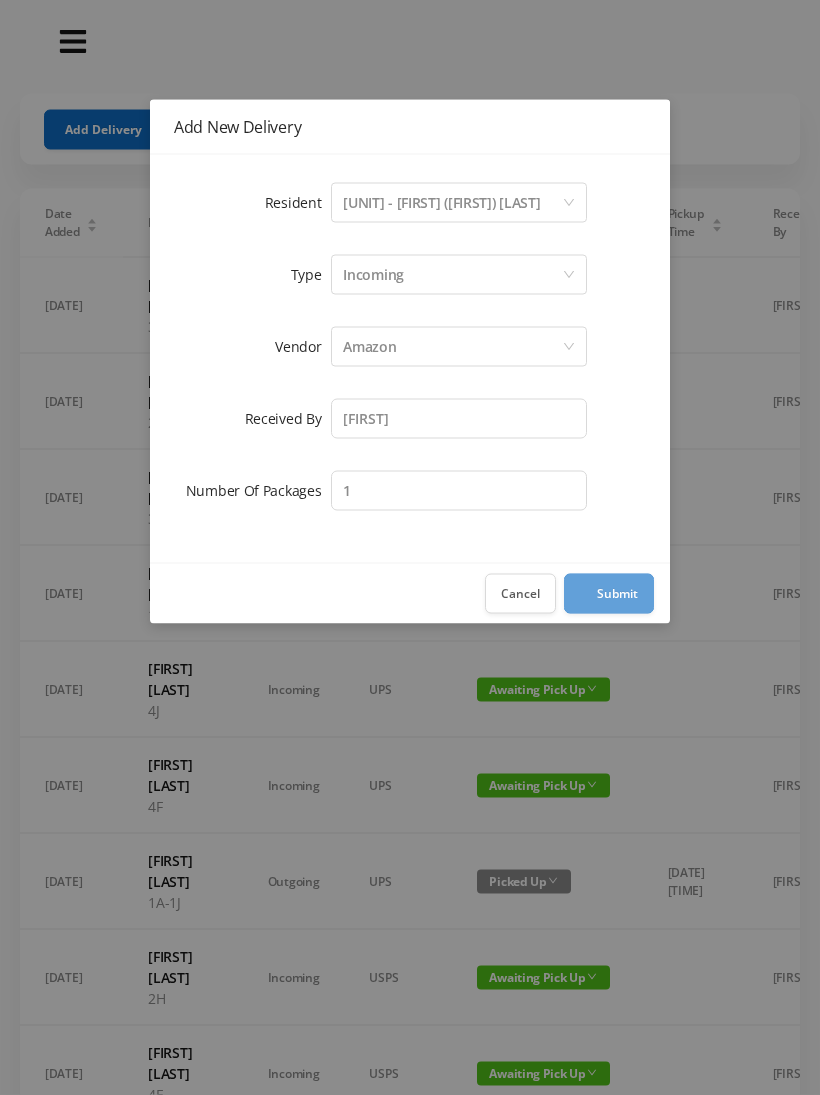 scroll, scrollTop: 1, scrollLeft: 0, axis: vertical 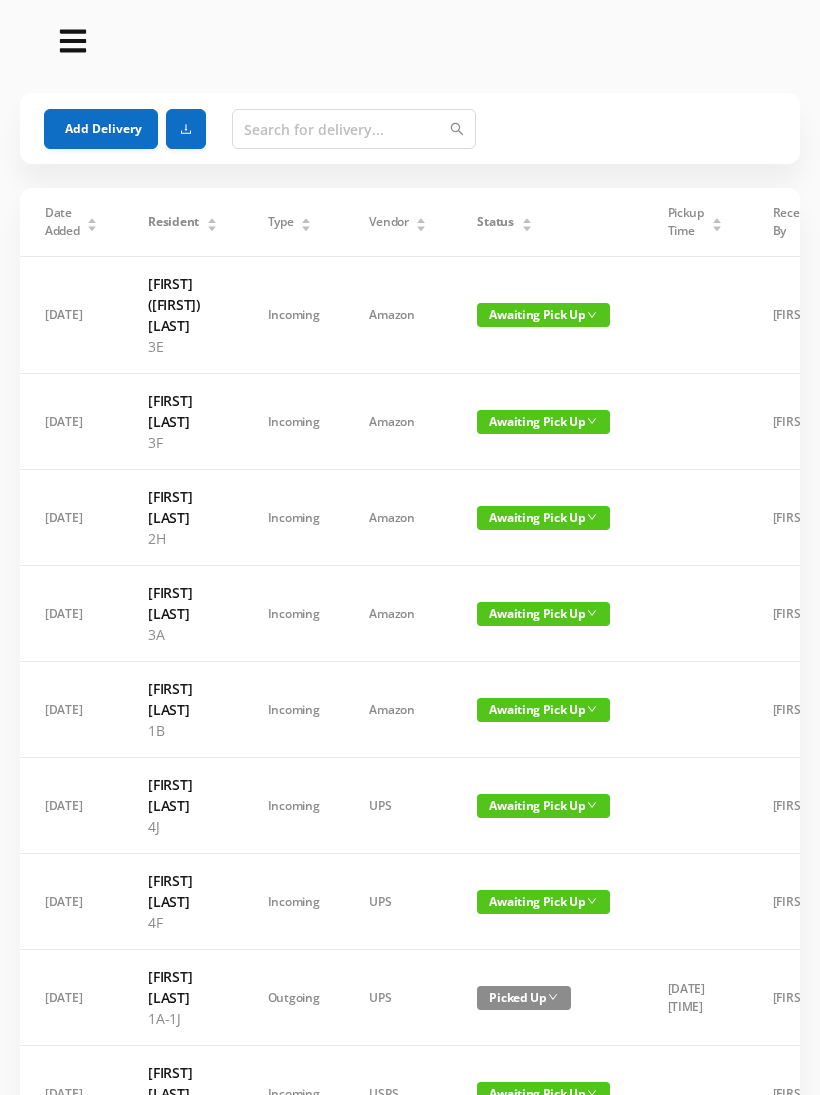 click on "Add Delivery" at bounding box center (101, 129) 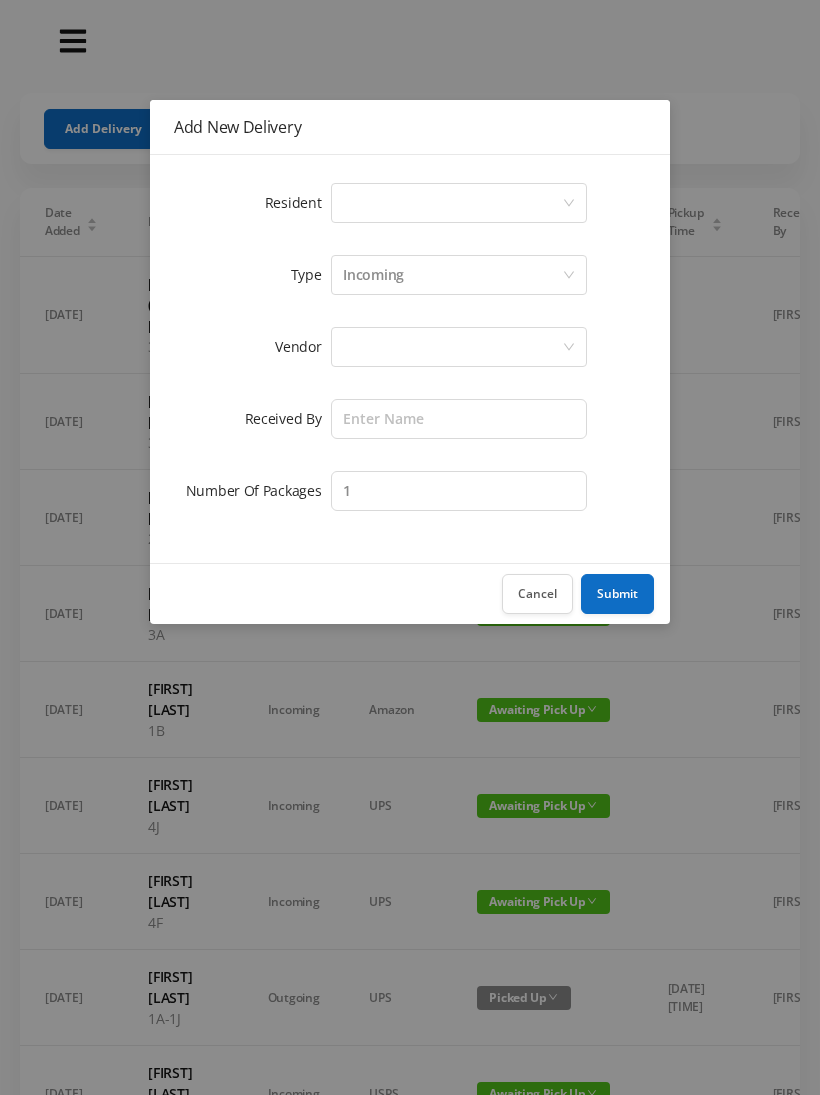 click on "Select a person" at bounding box center (452, 203) 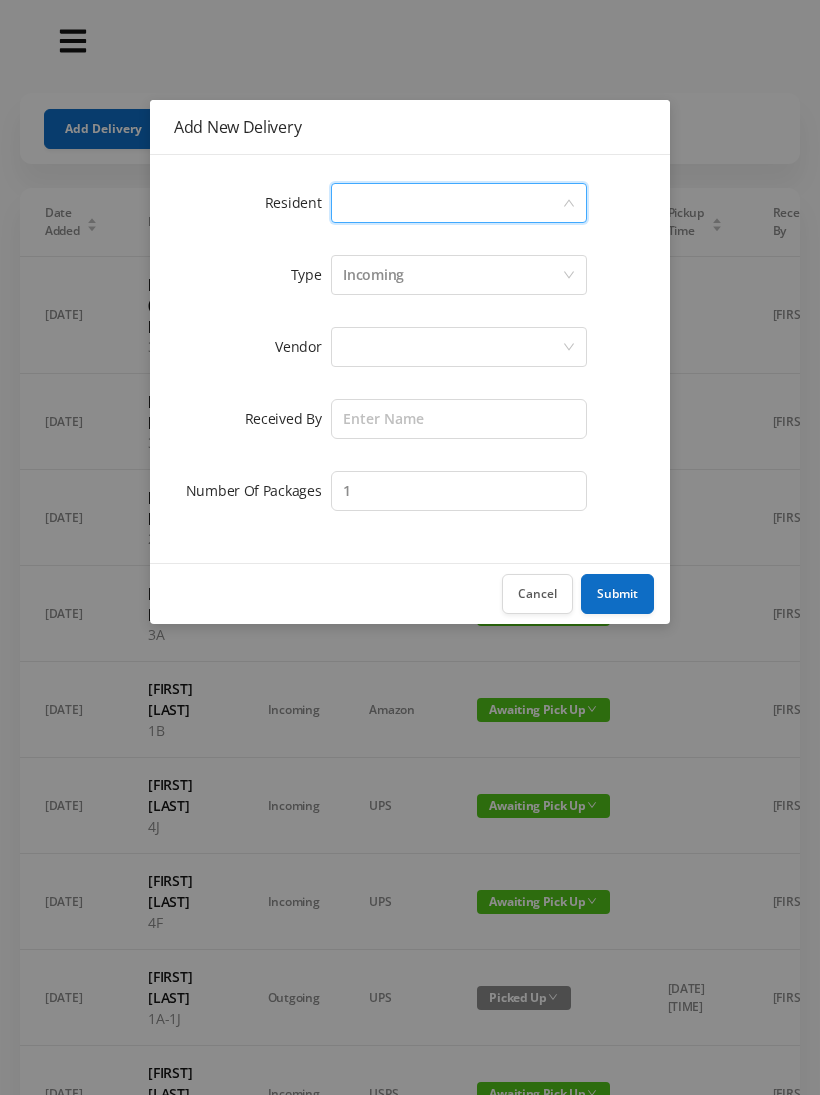 scroll, scrollTop: 0, scrollLeft: 0, axis: both 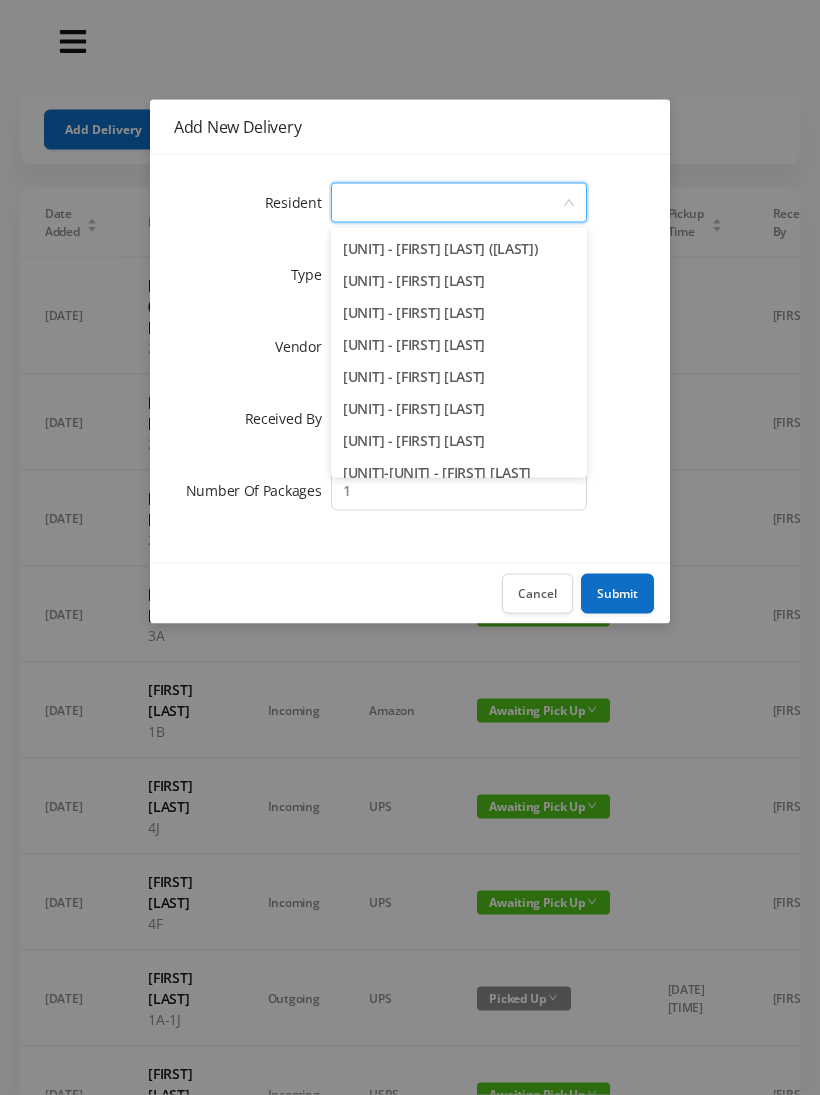 click on "[UNIT] - [FIRST] [LAST]" at bounding box center [459, 410] 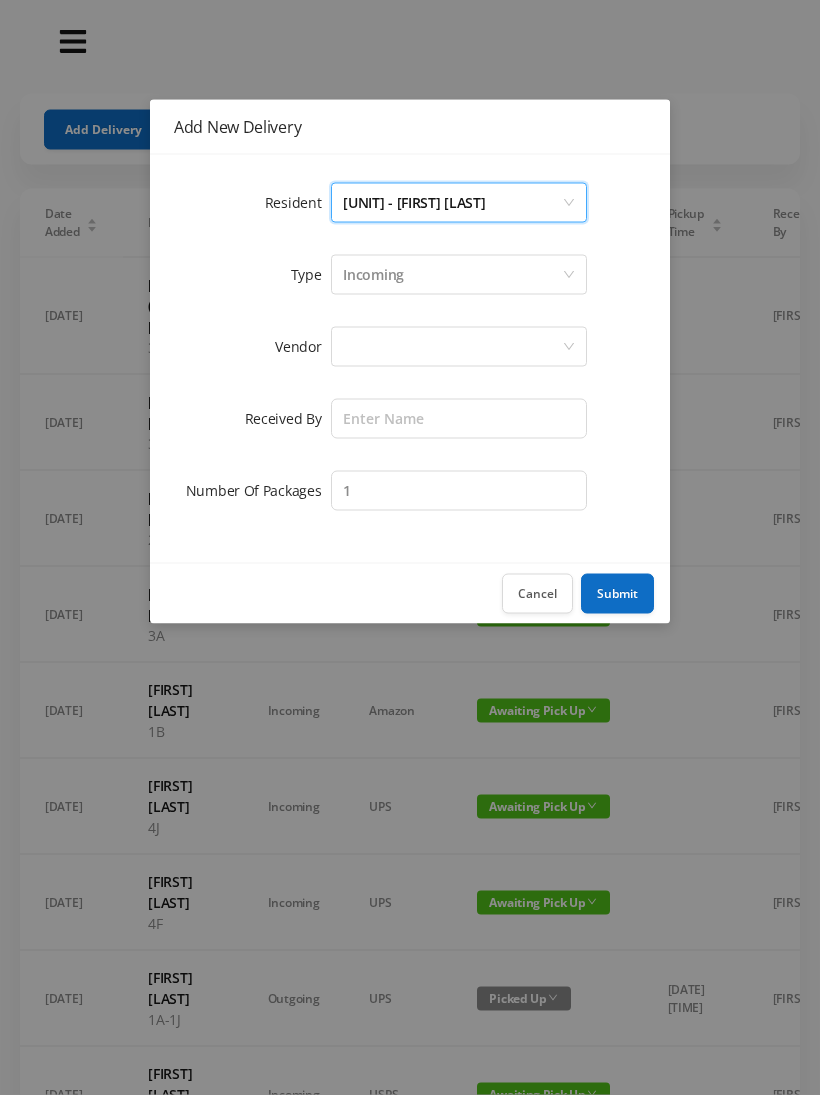 scroll, scrollTop: 1, scrollLeft: 0, axis: vertical 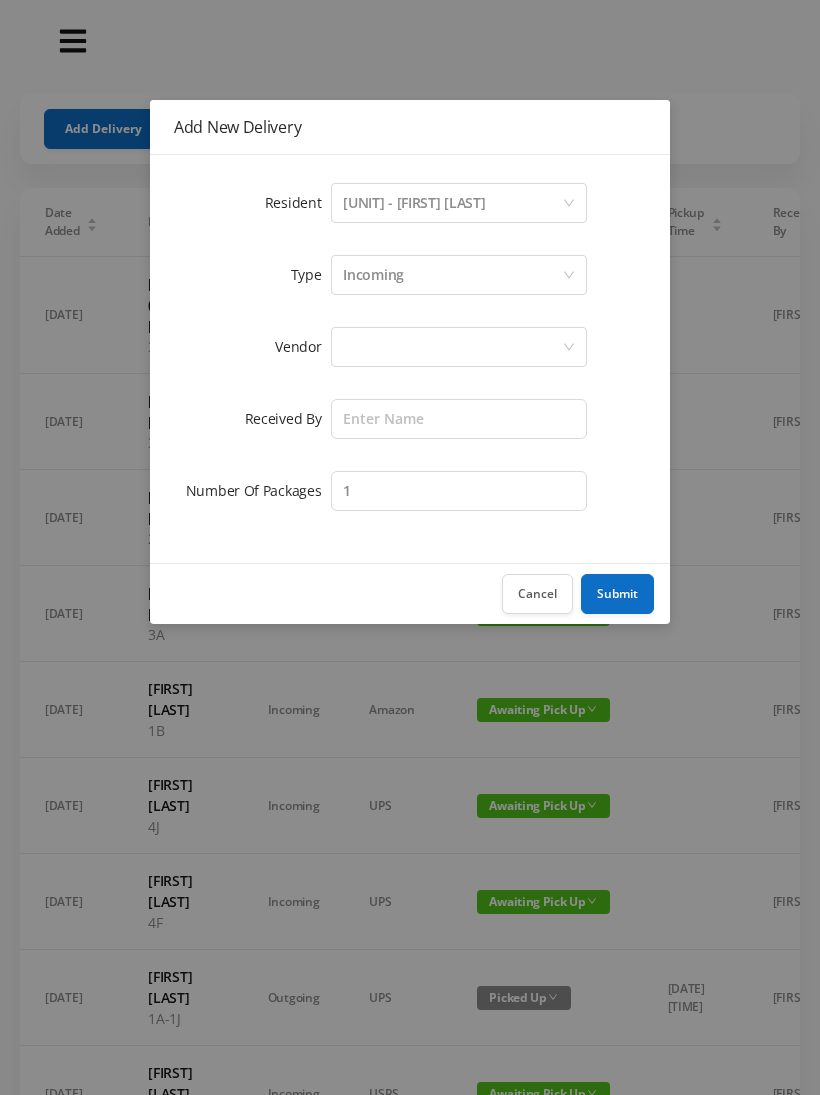 click at bounding box center (452, 347) 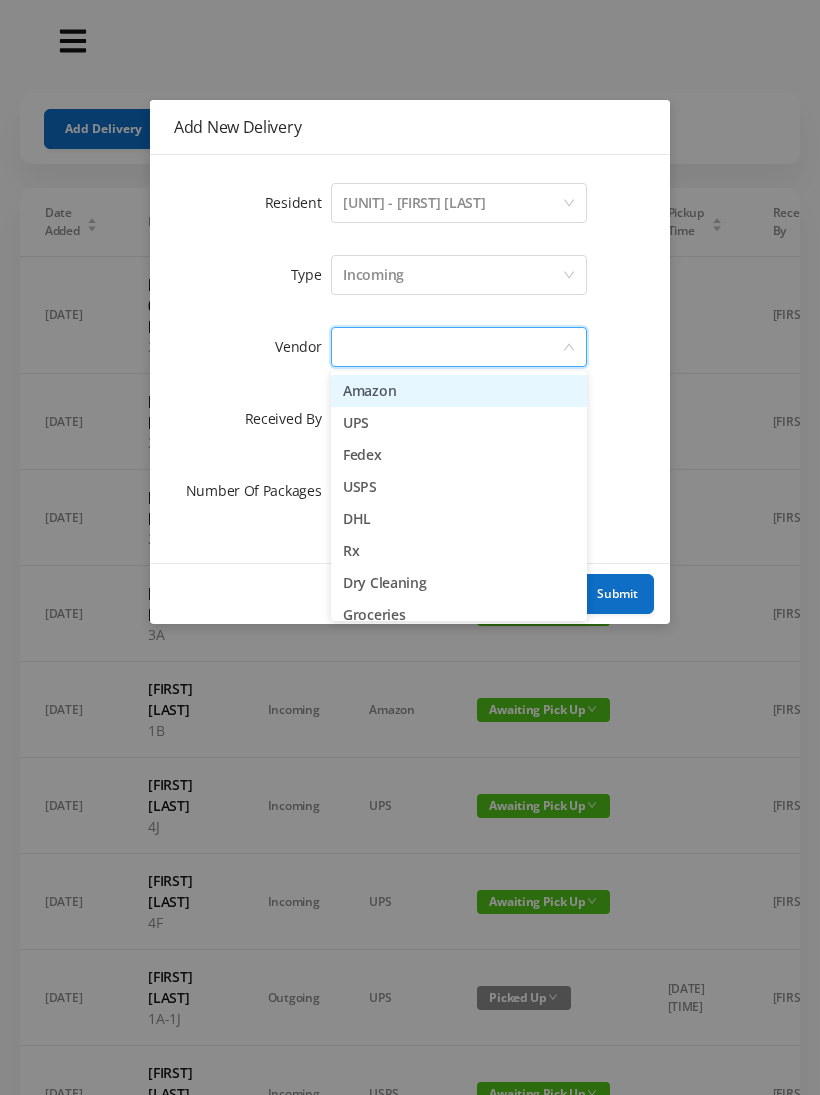 click on "Amazon" at bounding box center [459, 391] 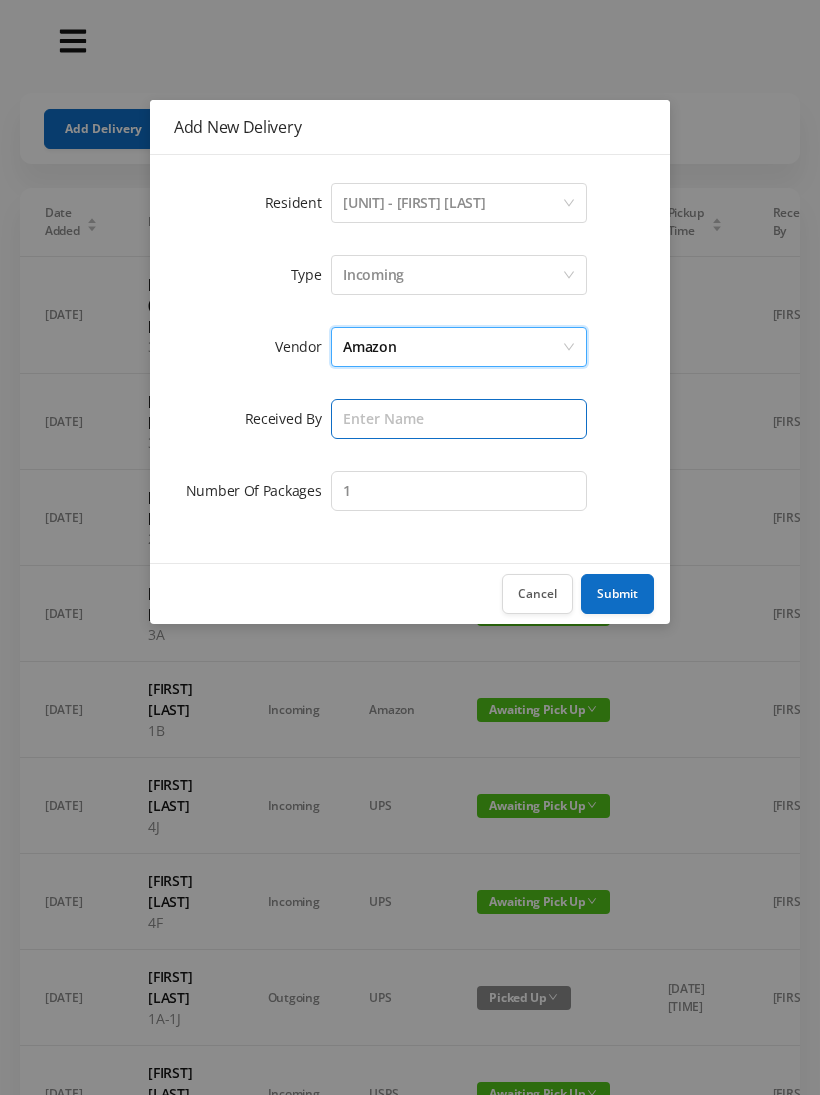 click at bounding box center [459, 419] 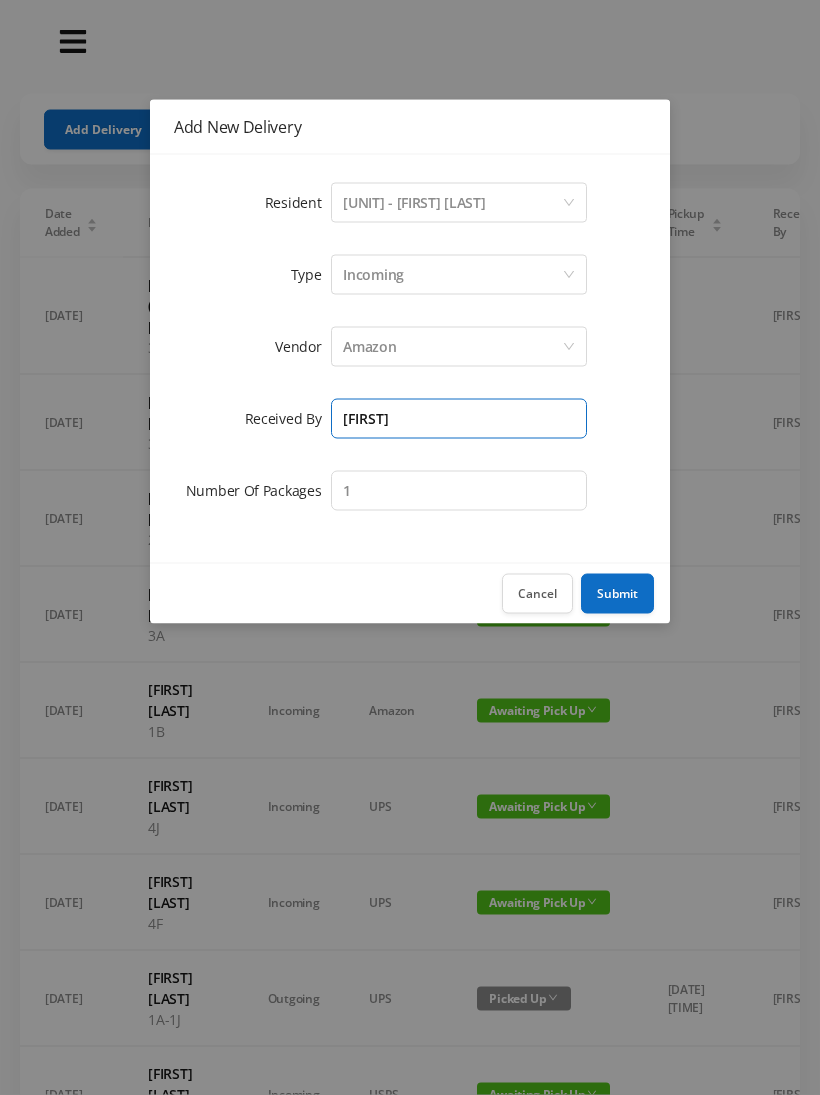 type on "[FIRST]" 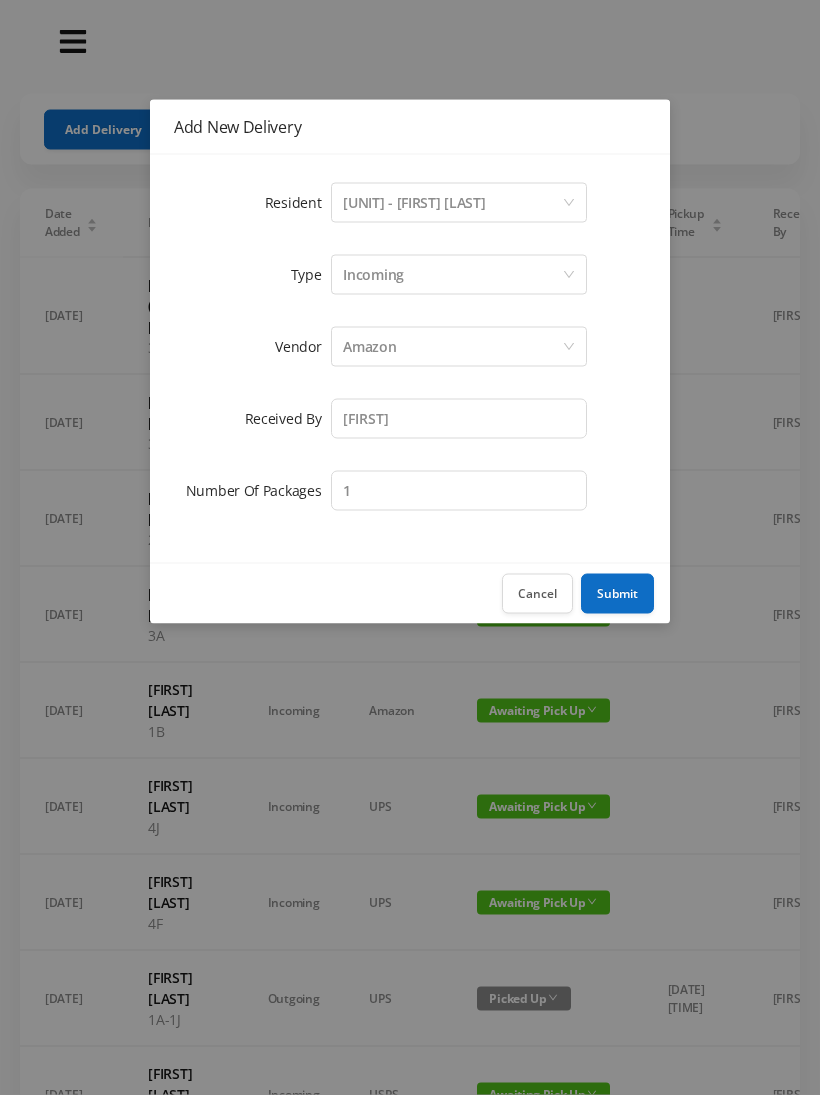 click on "Submit" at bounding box center (617, 594) 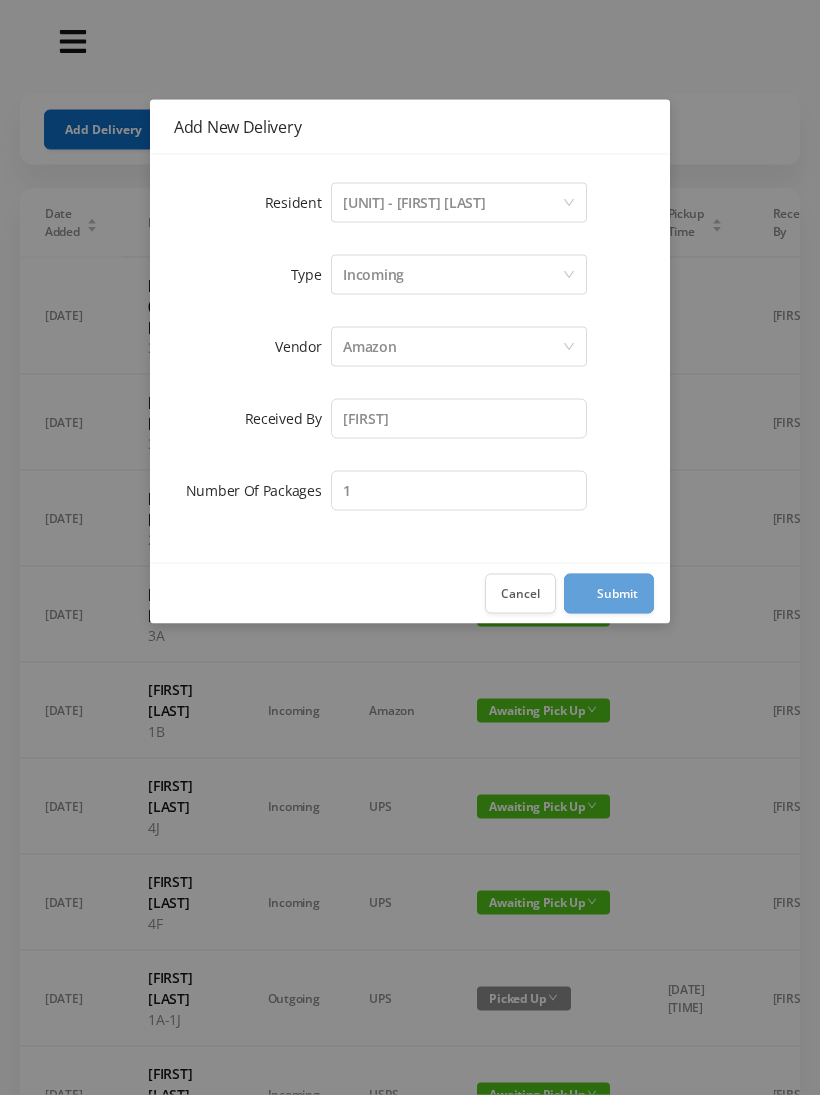 scroll, scrollTop: 1, scrollLeft: 0, axis: vertical 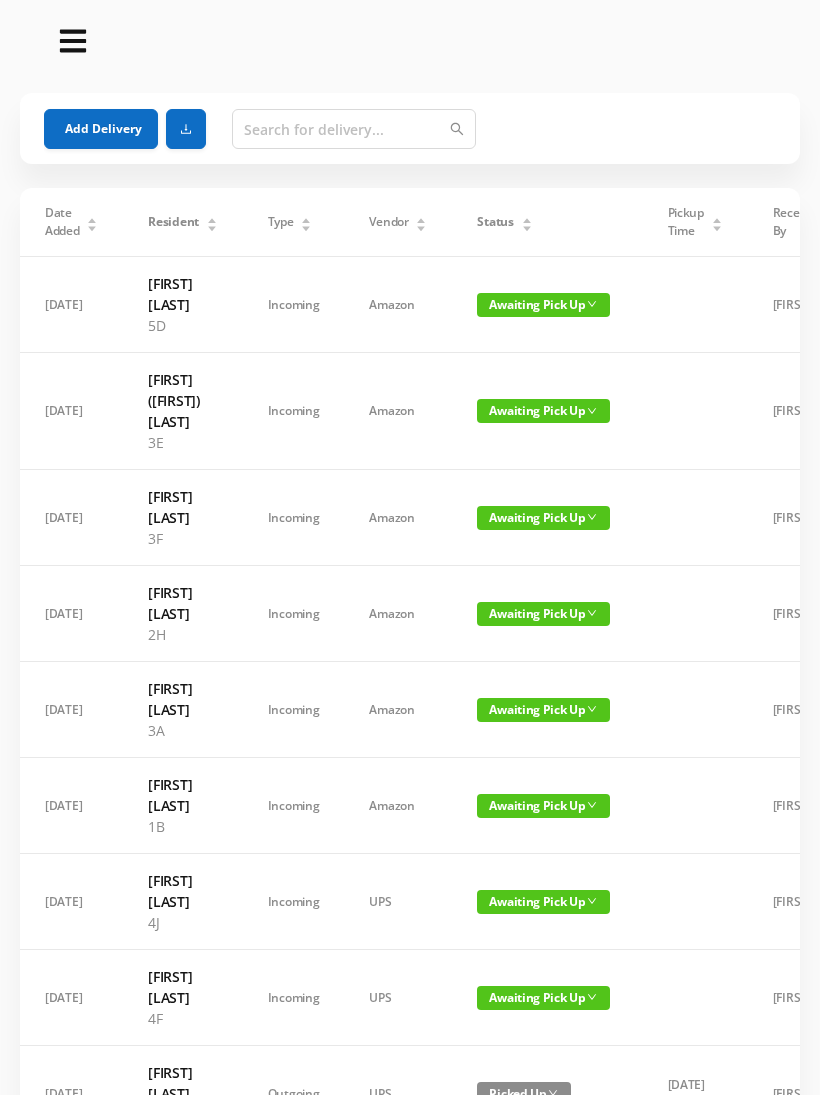 click on "Add Delivery" at bounding box center (101, 129) 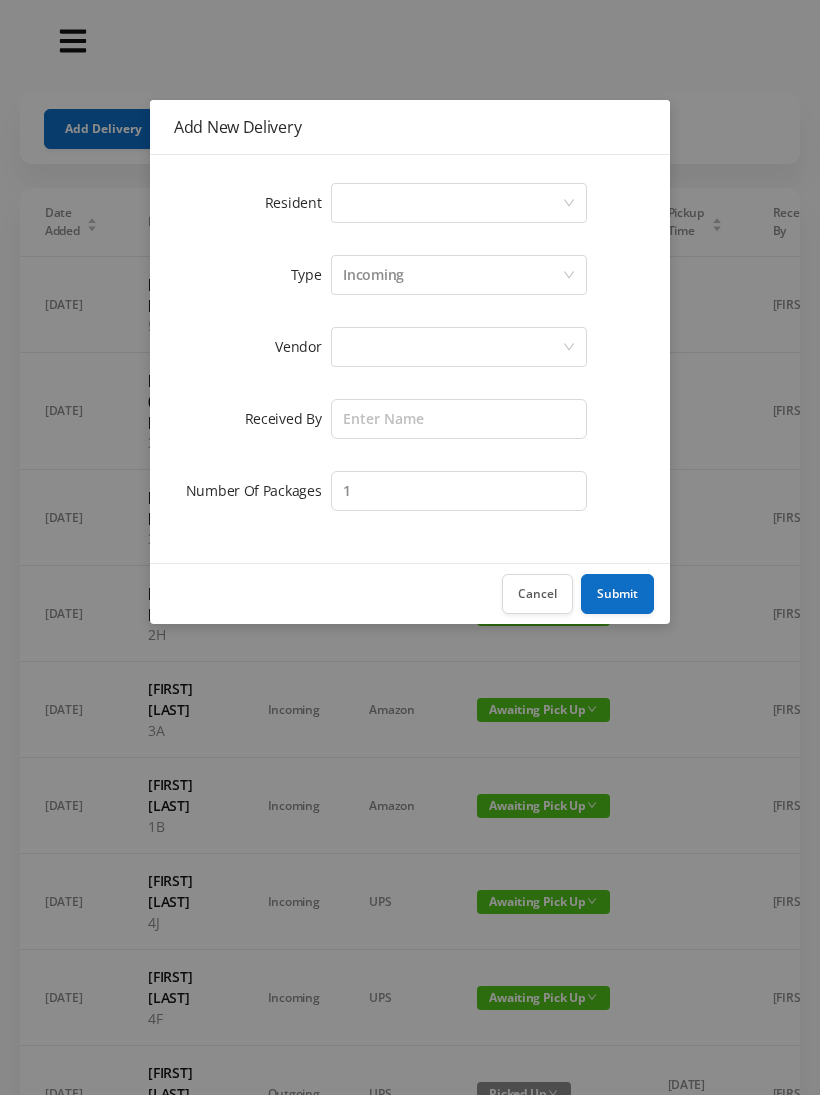 click on "Select a person" at bounding box center [452, 203] 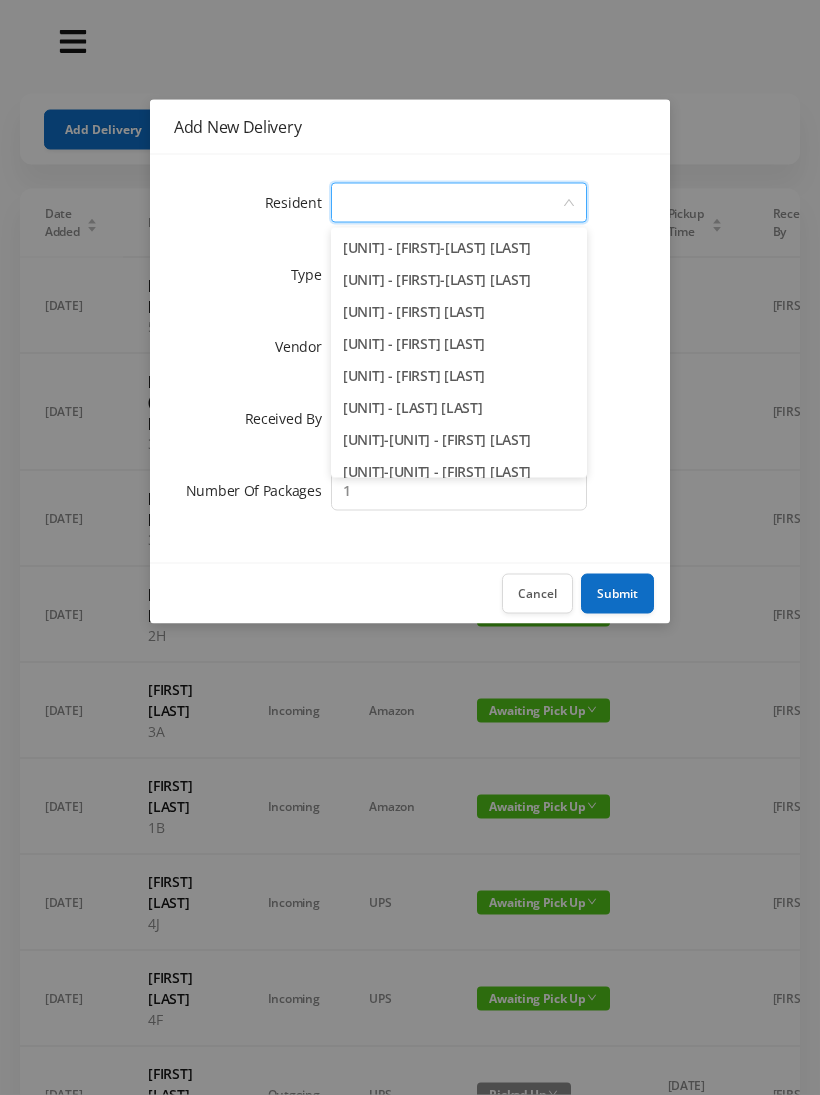 scroll, scrollTop: 1944, scrollLeft: 0, axis: vertical 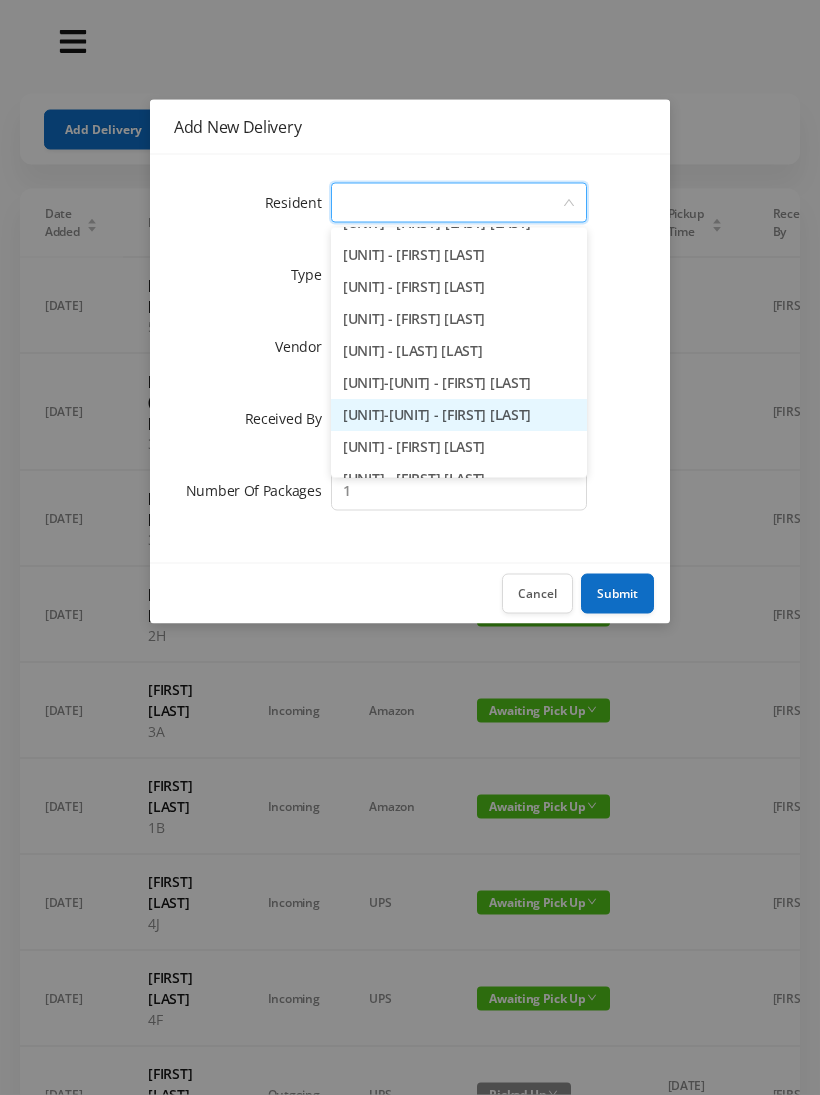 click on "[UNIT]-[UNIT] - [FIRST] [LAST]" at bounding box center (459, 416) 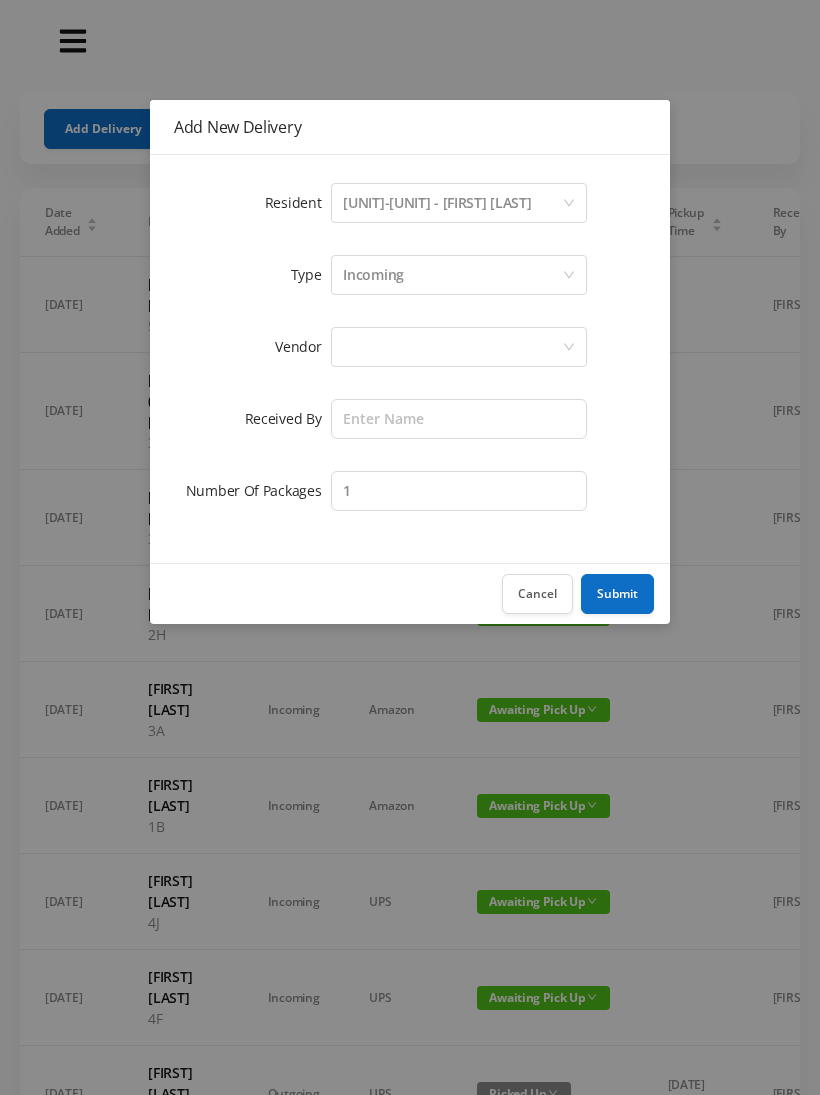 click at bounding box center [452, 347] 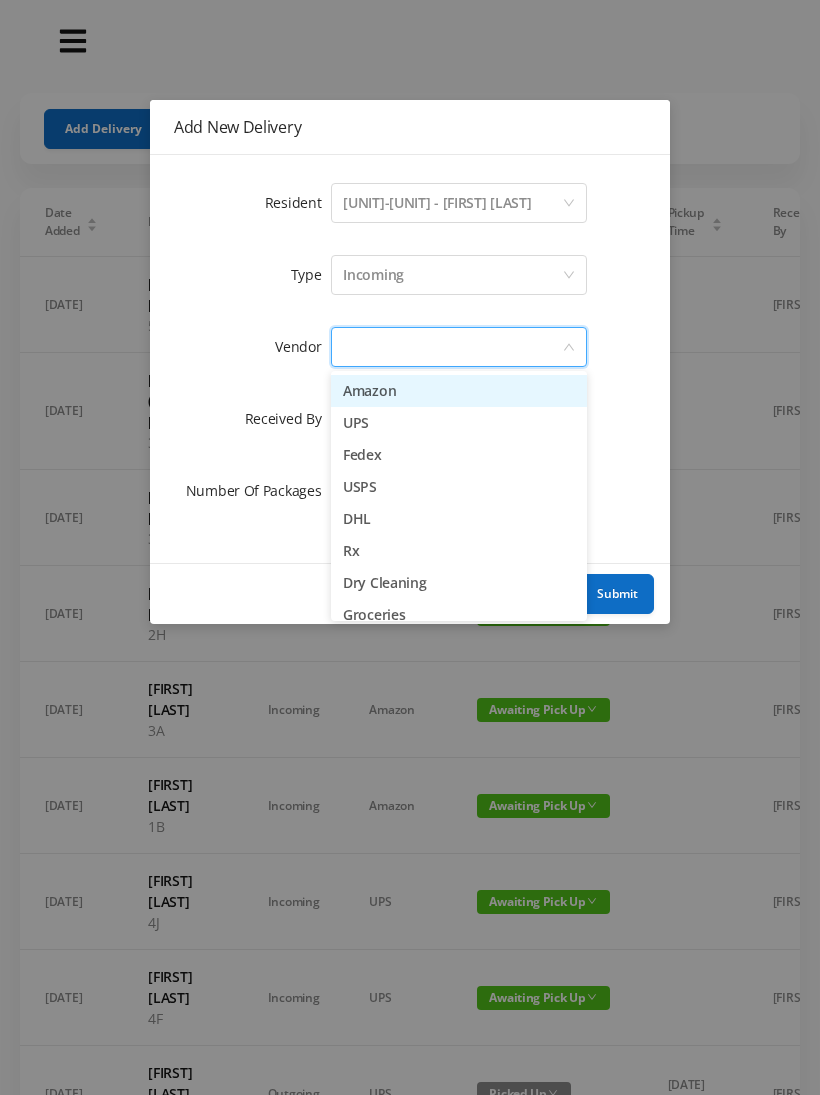 click on "Amazon" at bounding box center (459, 391) 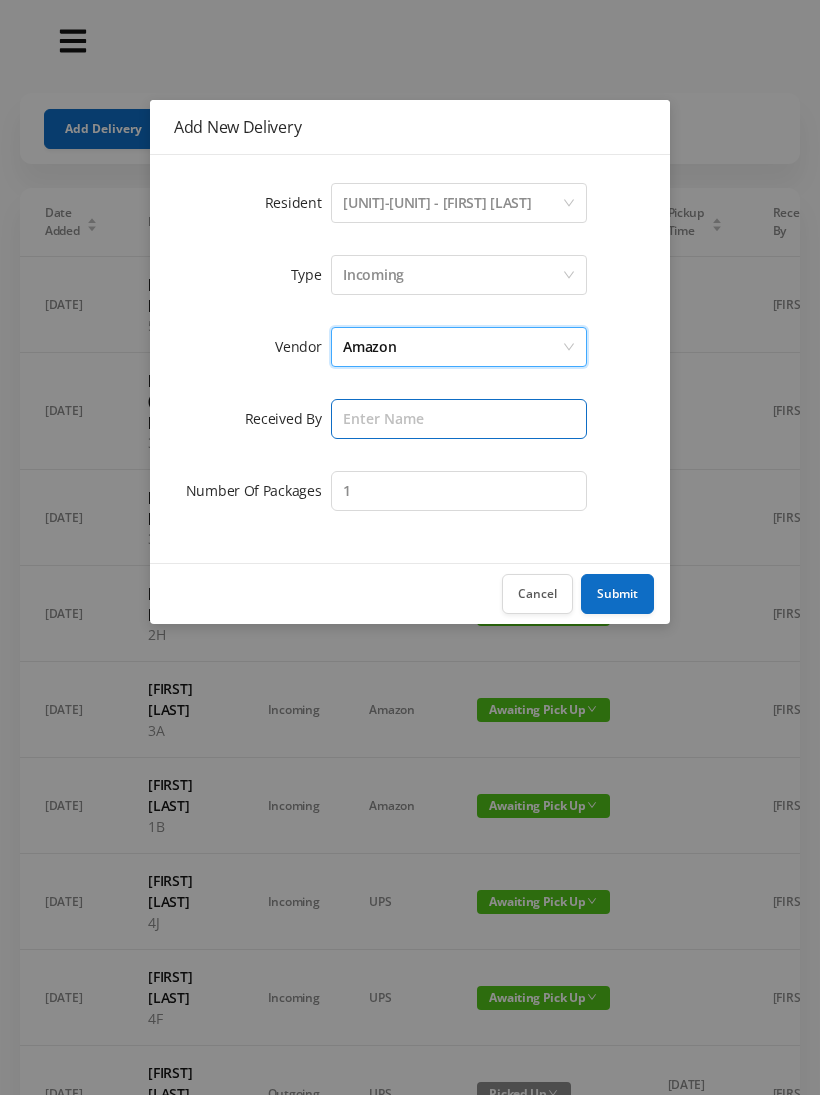click at bounding box center (459, 419) 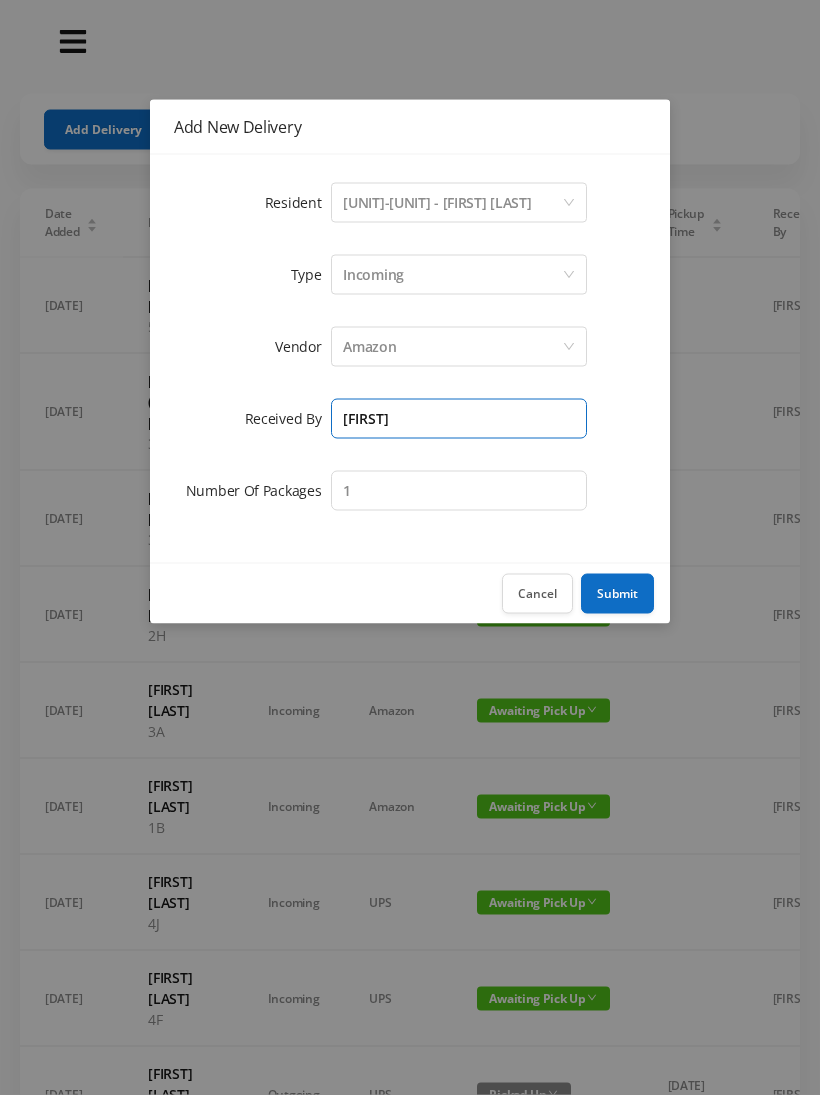 type on "[FIRST]" 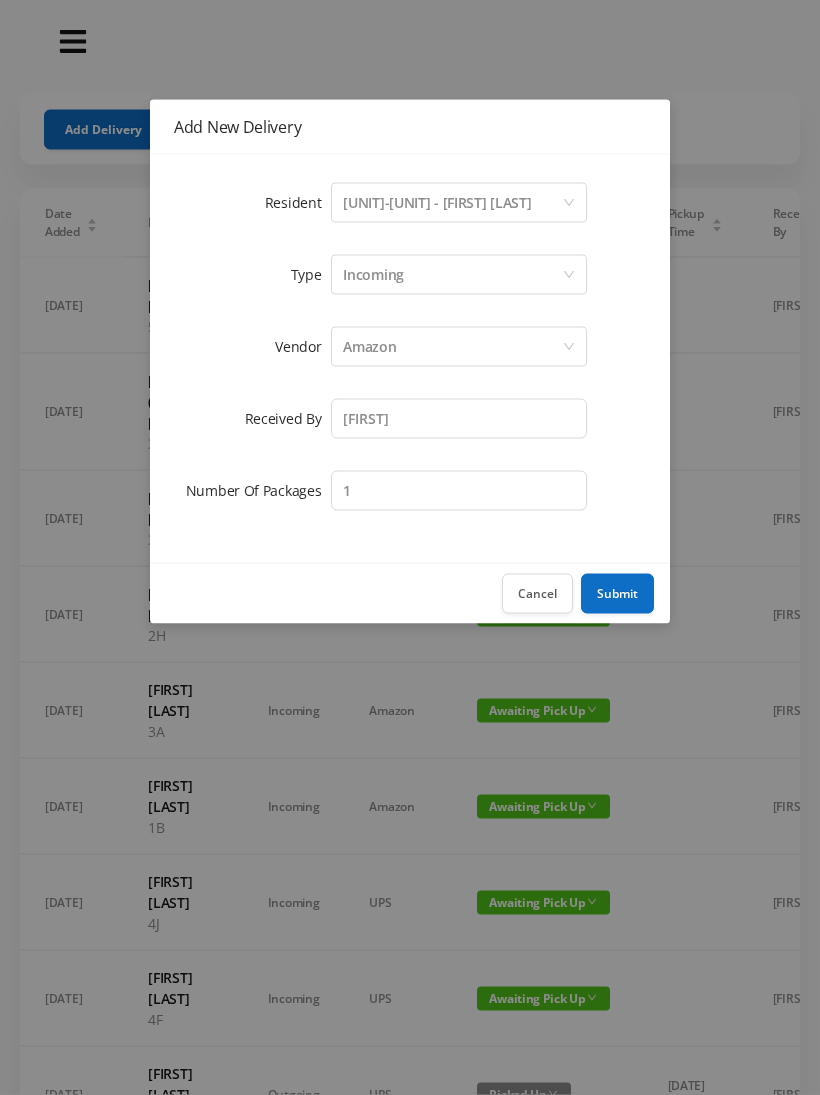 click on "Submit" at bounding box center (617, 594) 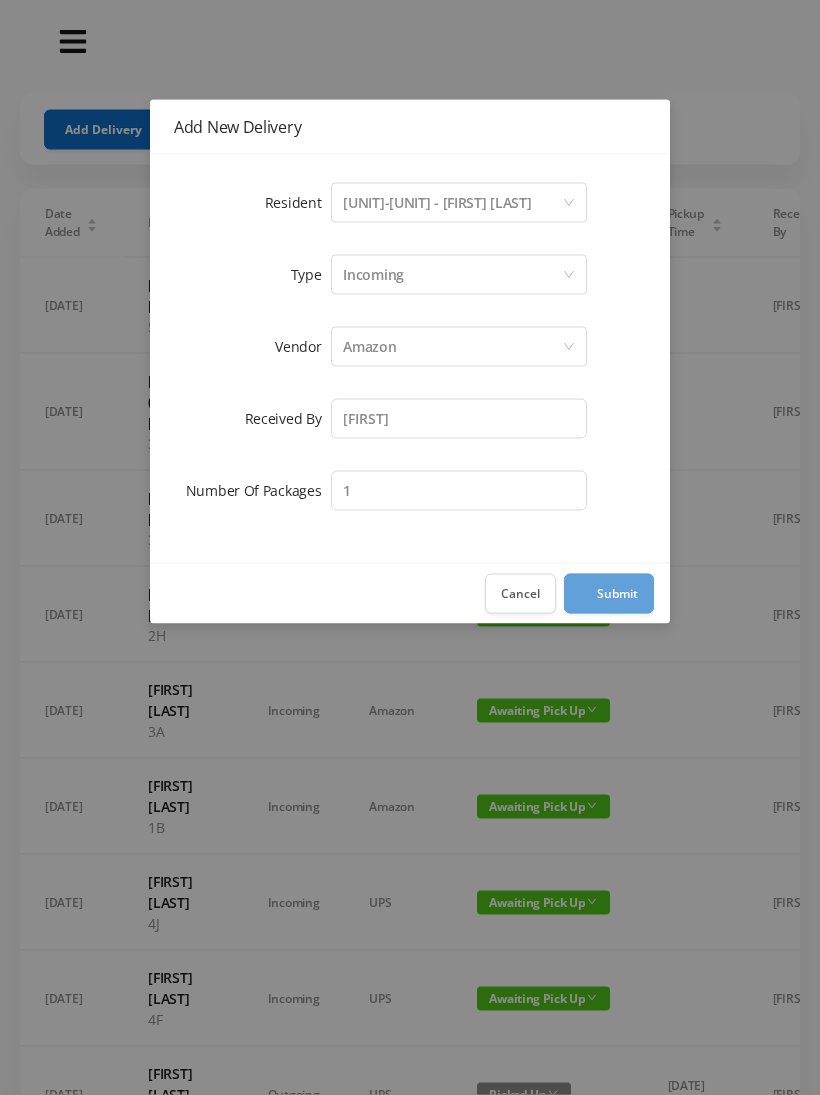 scroll, scrollTop: 1, scrollLeft: 0, axis: vertical 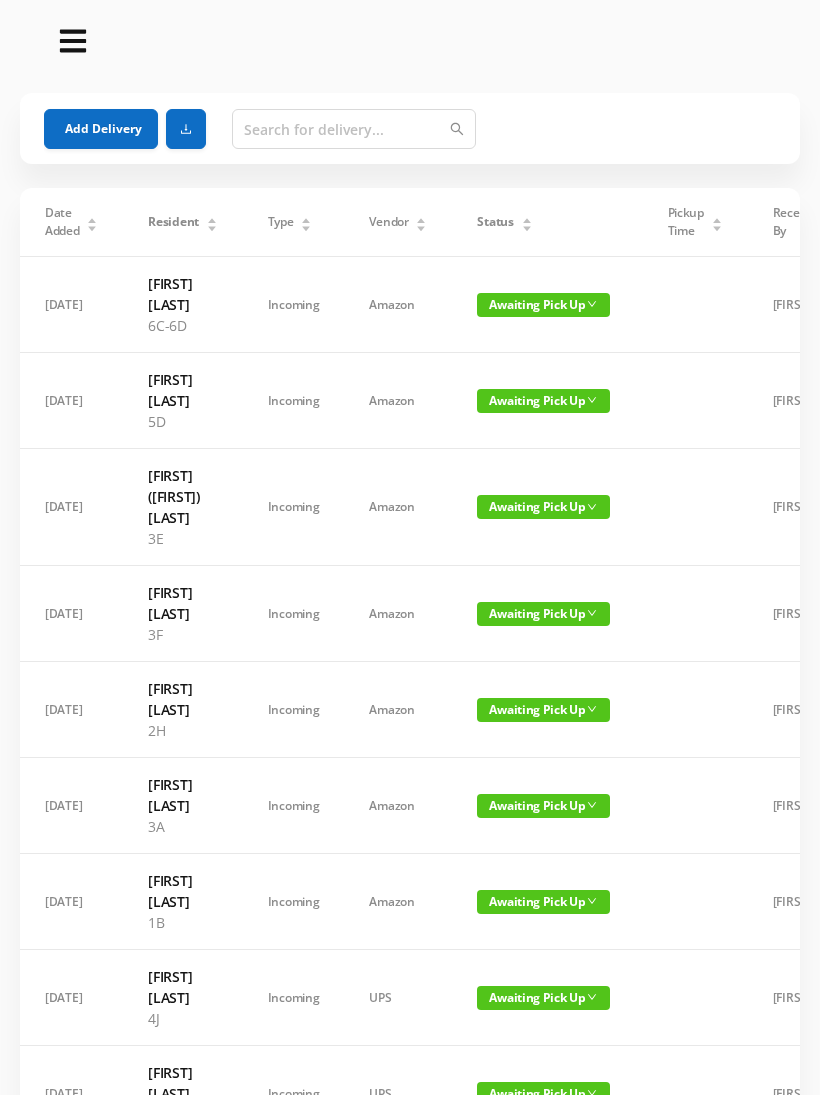 click on "Add Delivery" at bounding box center [101, 129] 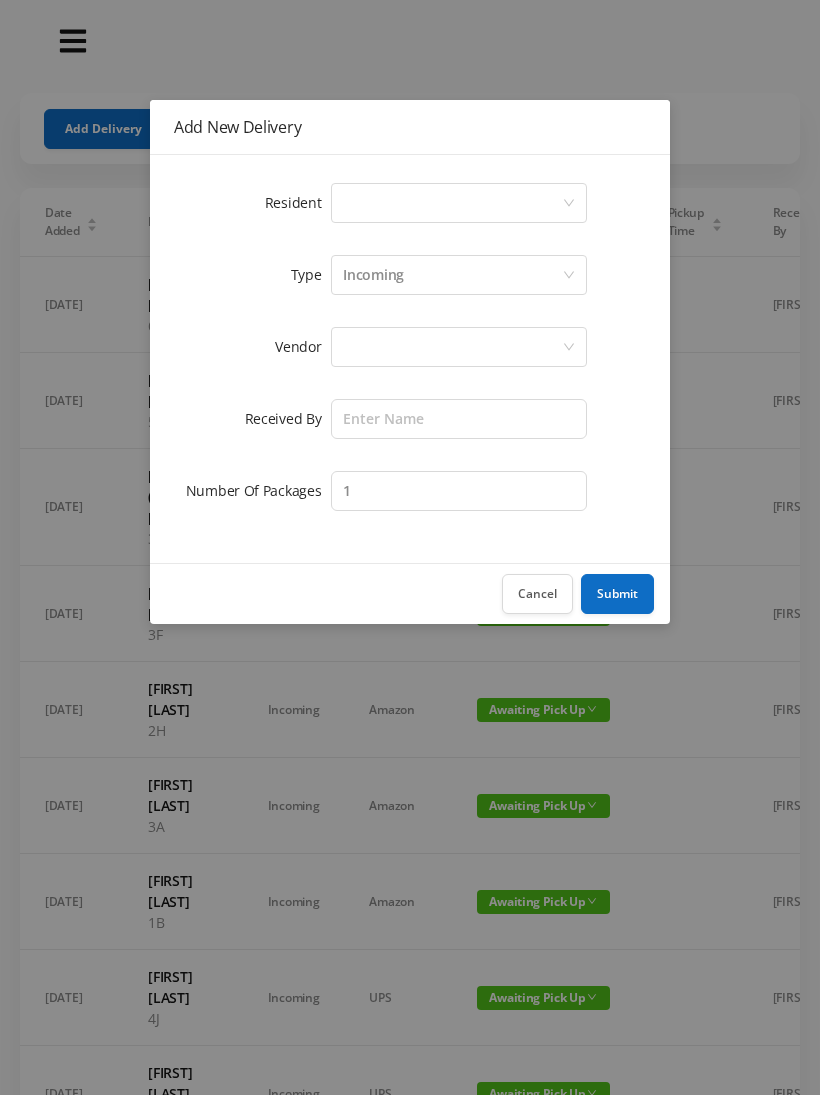 click on "Select a person" at bounding box center (452, 203) 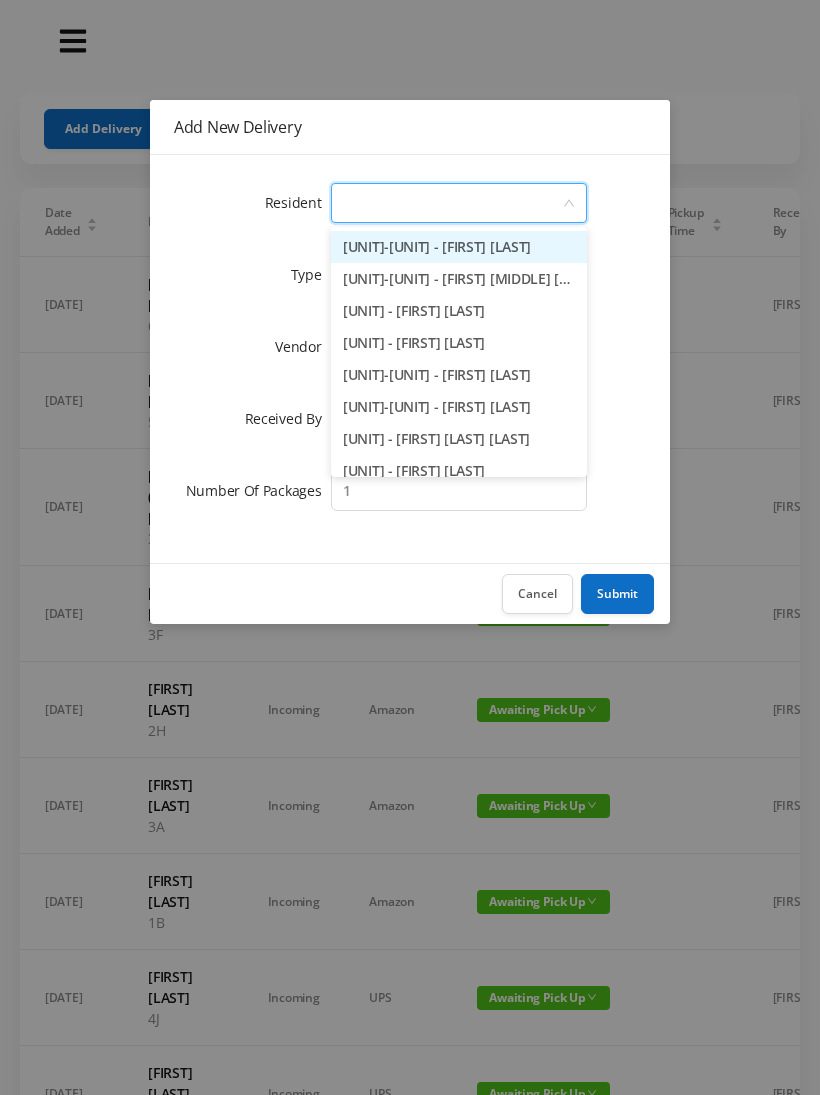 scroll, scrollTop: 0, scrollLeft: 0, axis: both 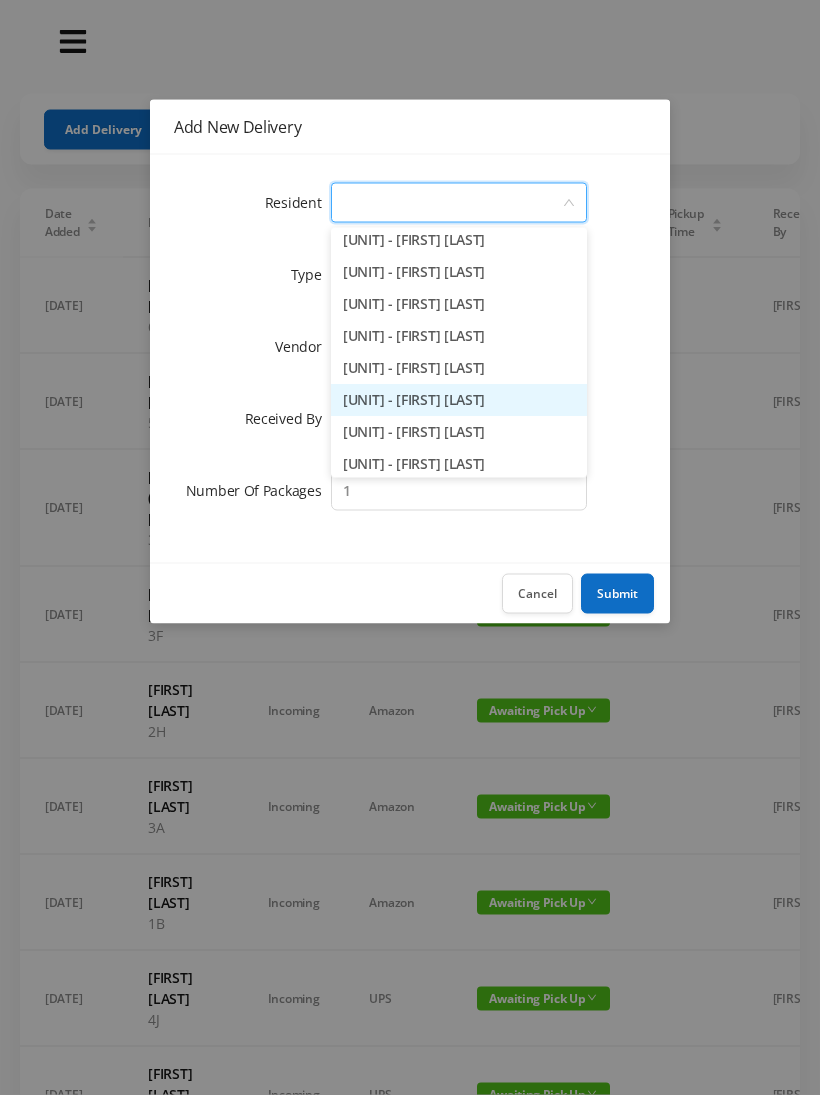 click on "[UNIT] - [FIRST] [LAST]" at bounding box center (459, 401) 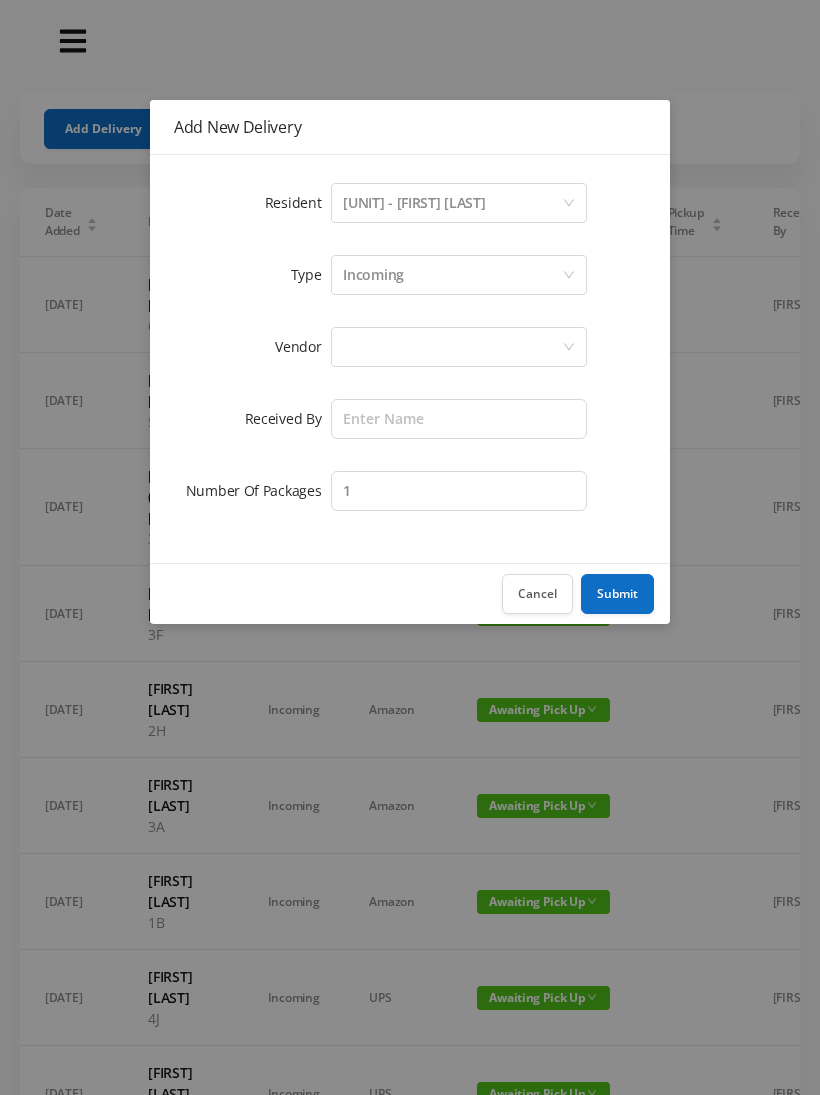 click at bounding box center [452, 347] 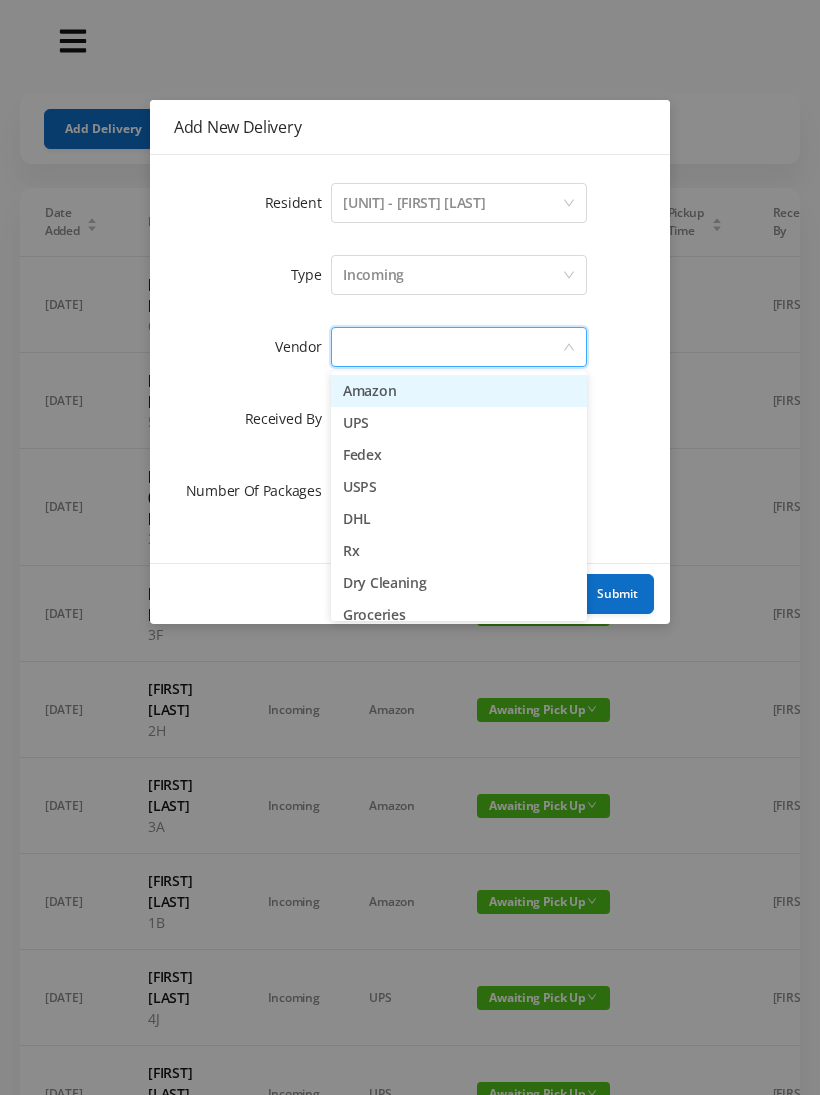 click on "Amazon" at bounding box center (459, 391) 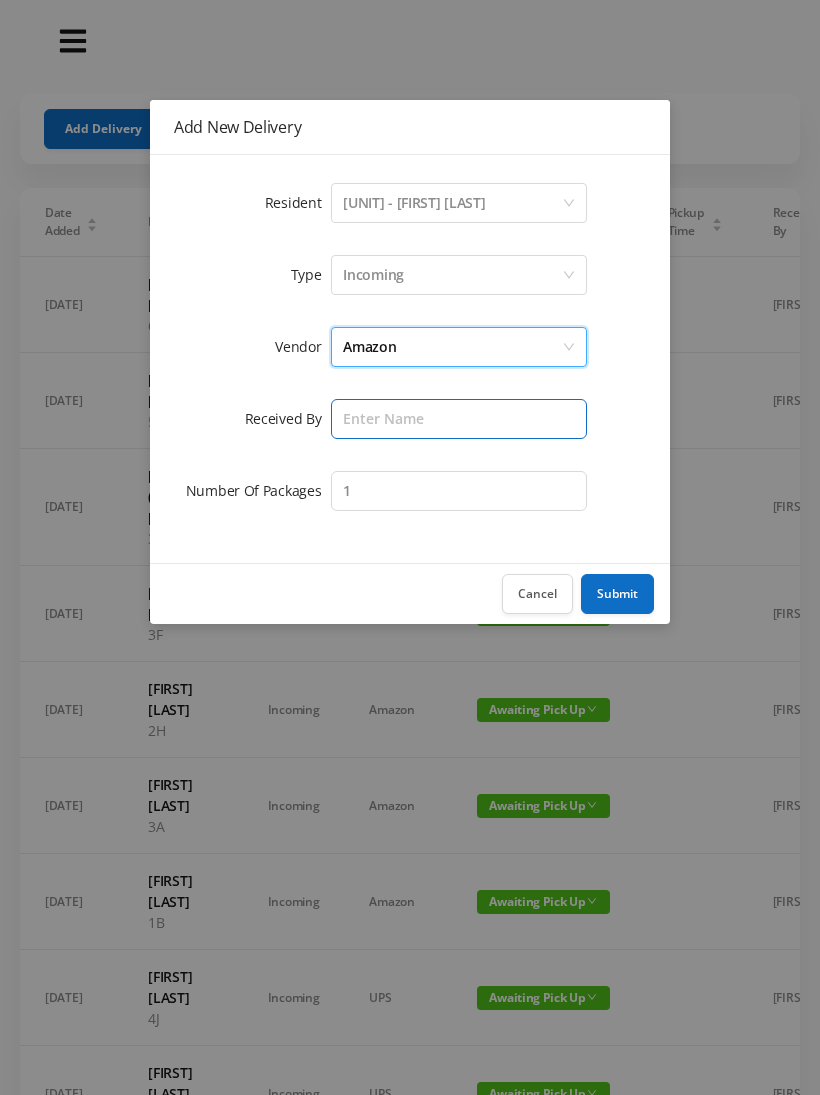 click at bounding box center [459, 419] 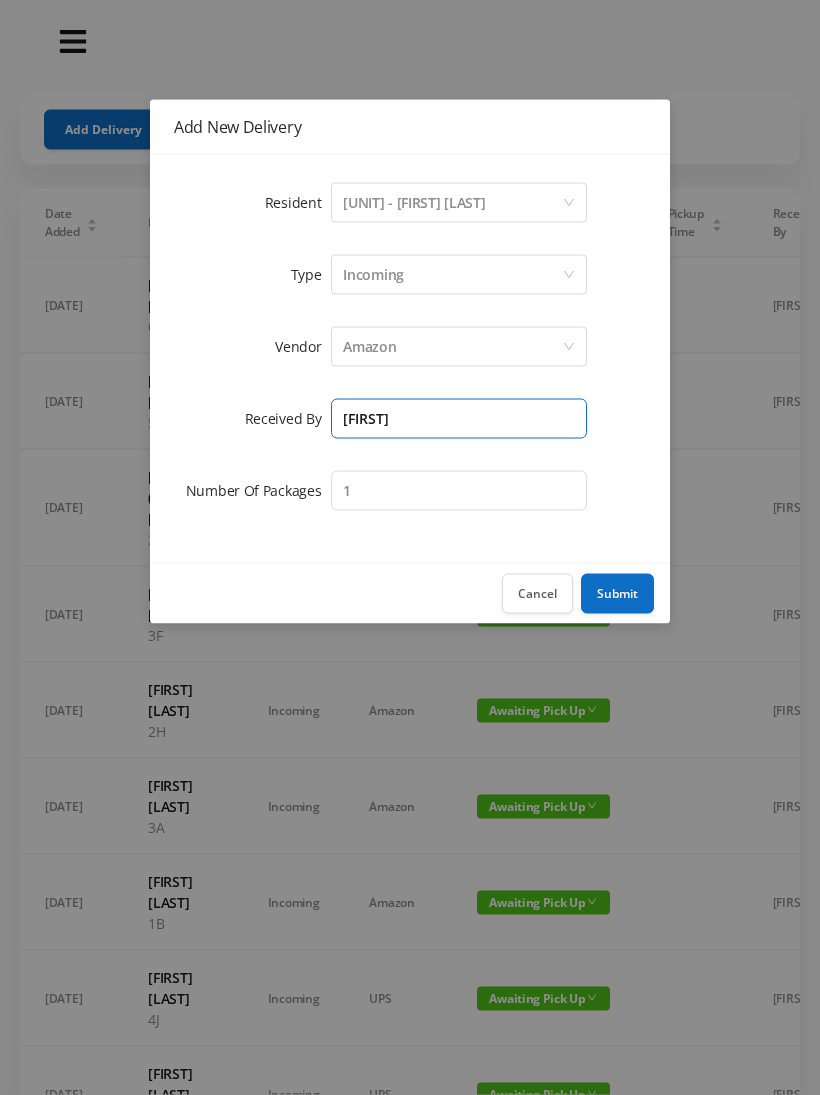 type on "[FIRST]" 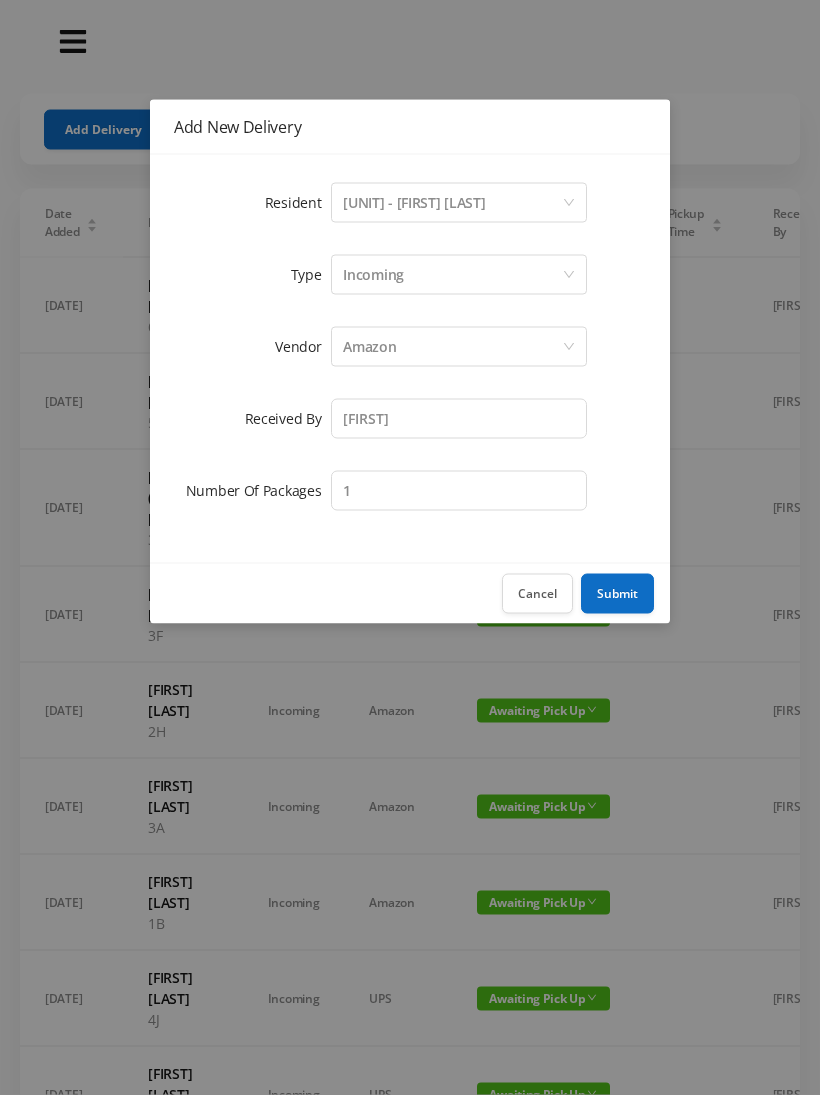 click on "Submit" at bounding box center [617, 594] 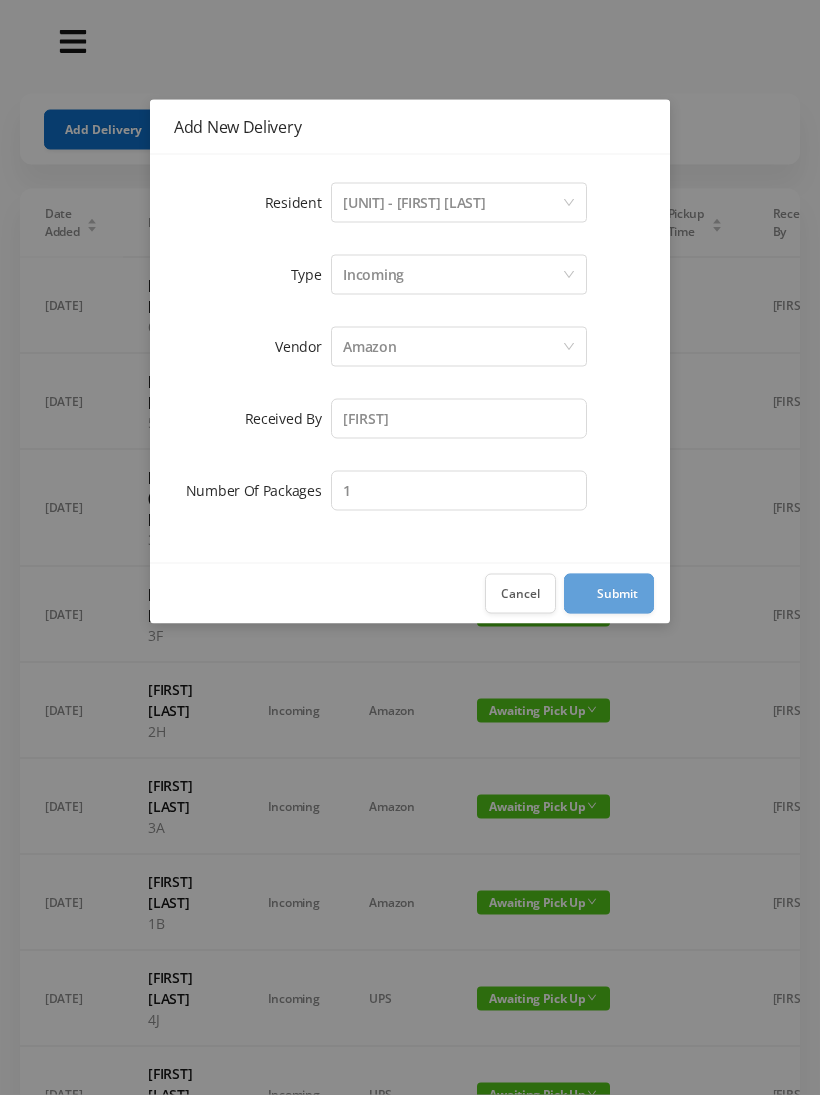 scroll, scrollTop: 1, scrollLeft: 0, axis: vertical 